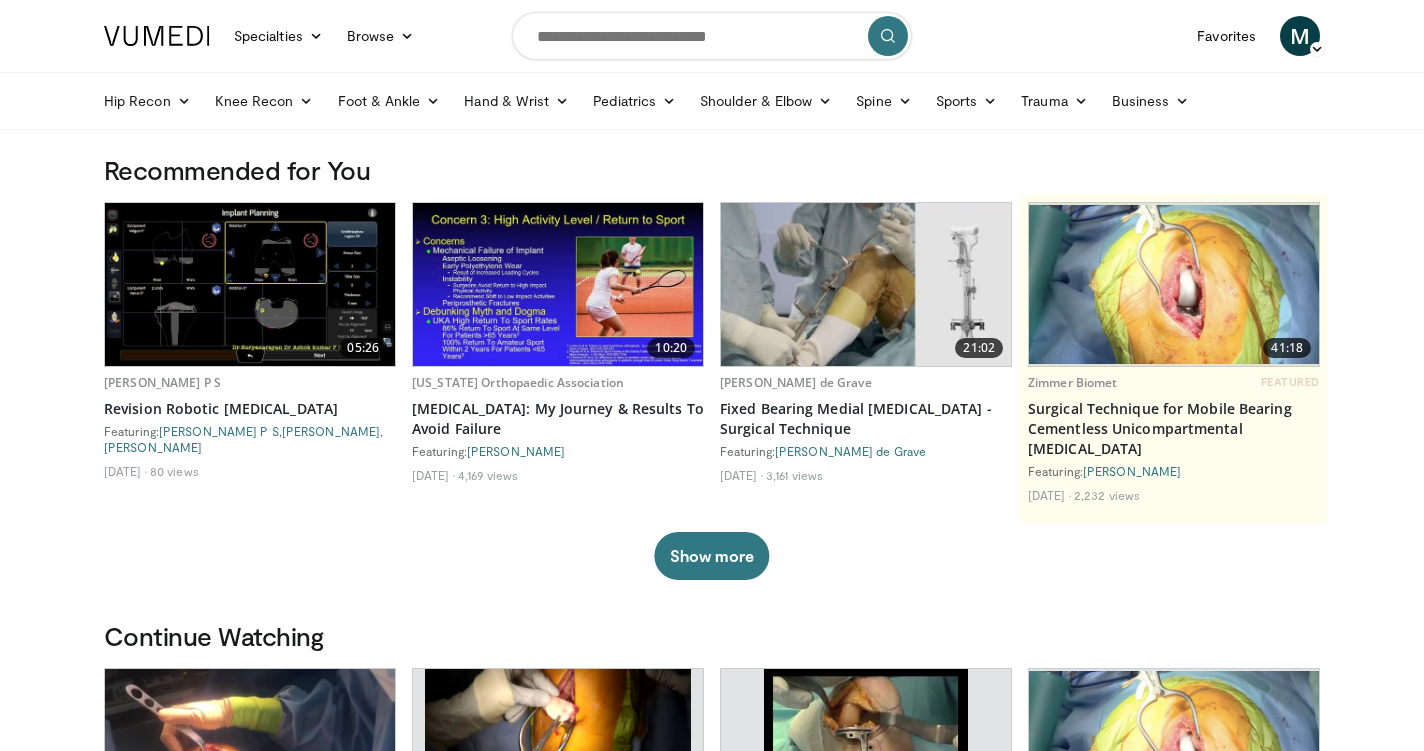 scroll, scrollTop: 3, scrollLeft: 0, axis: vertical 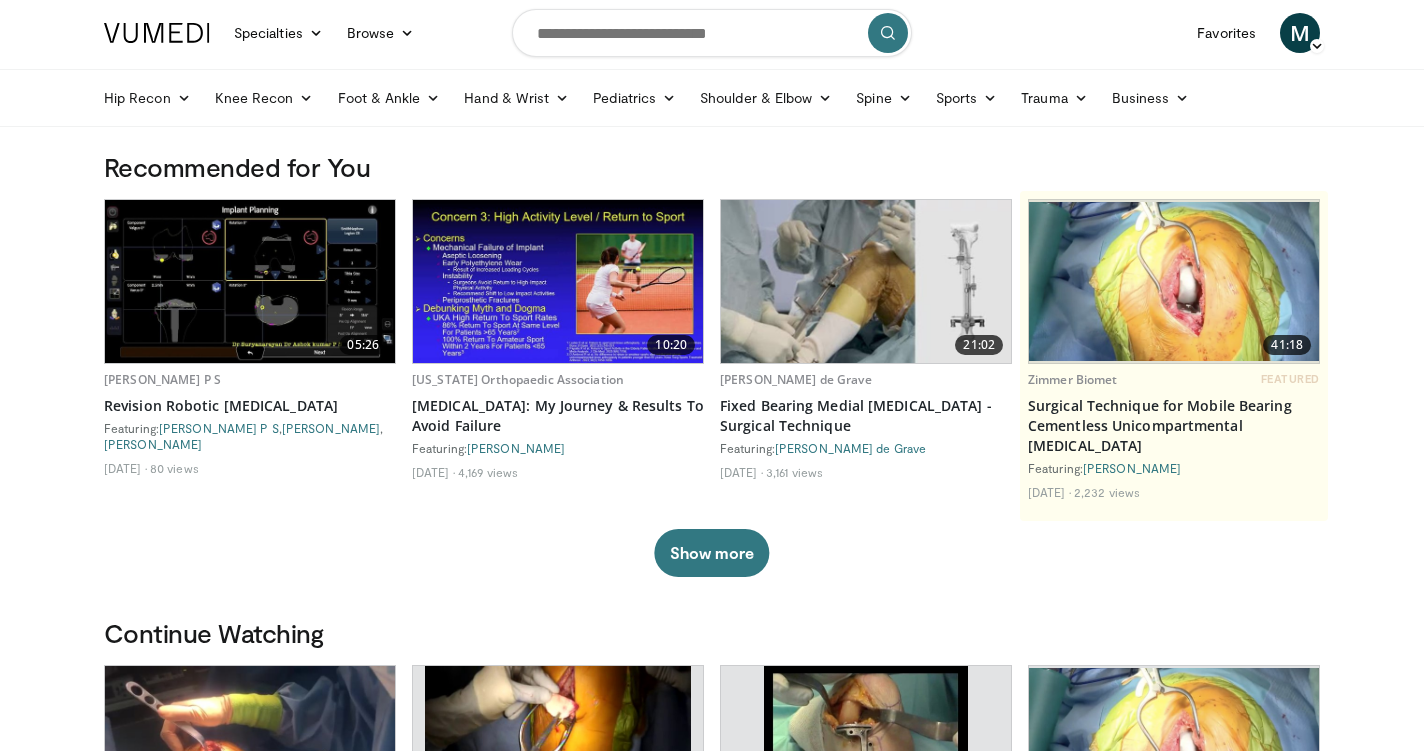 click at bounding box center (712, 33) 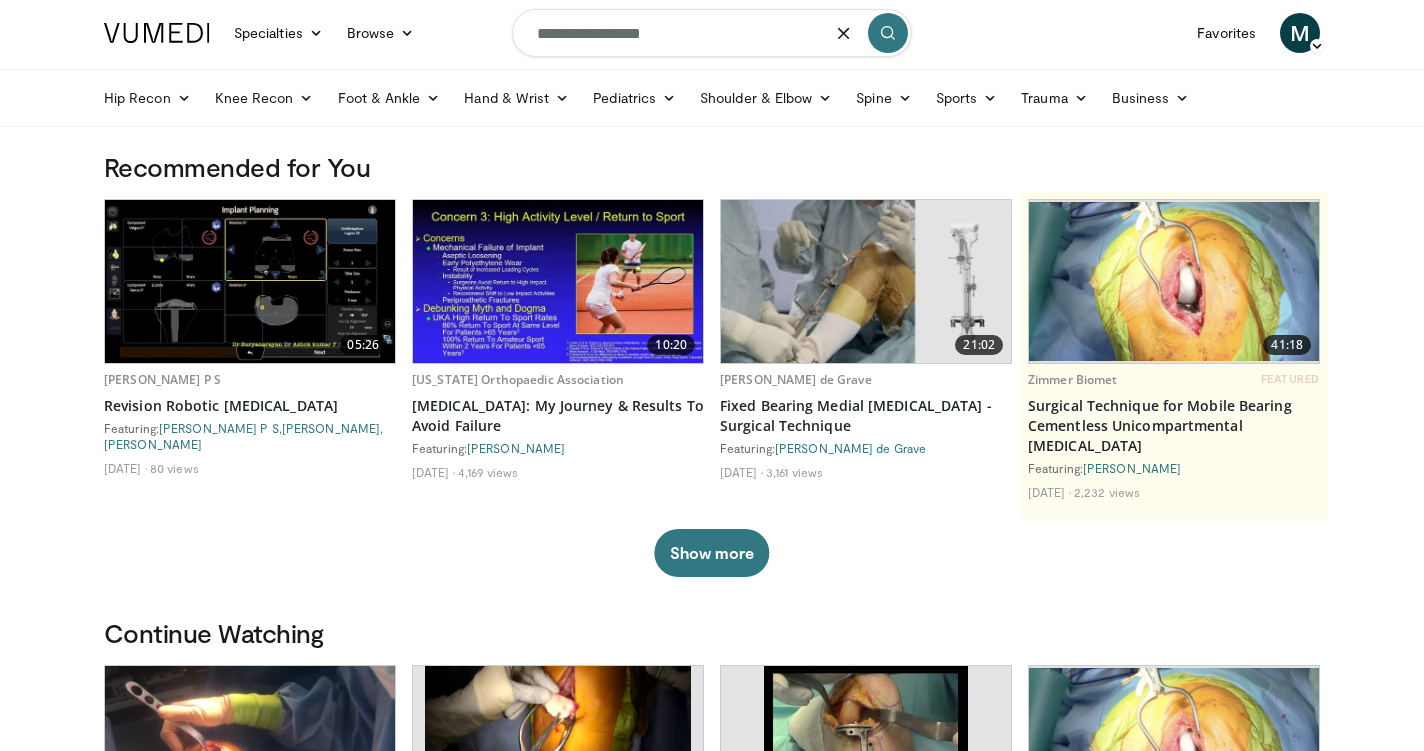 type on "**********" 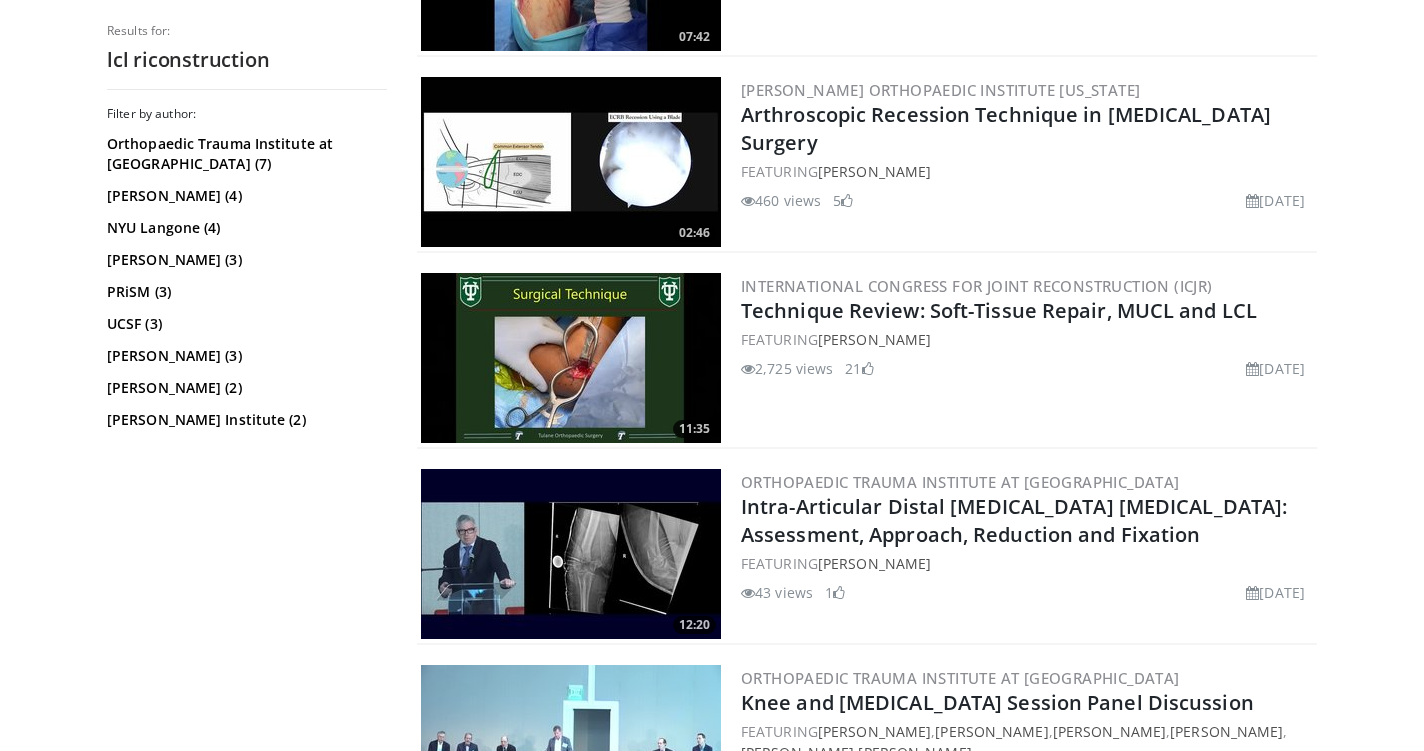 scroll, scrollTop: 2158, scrollLeft: 0, axis: vertical 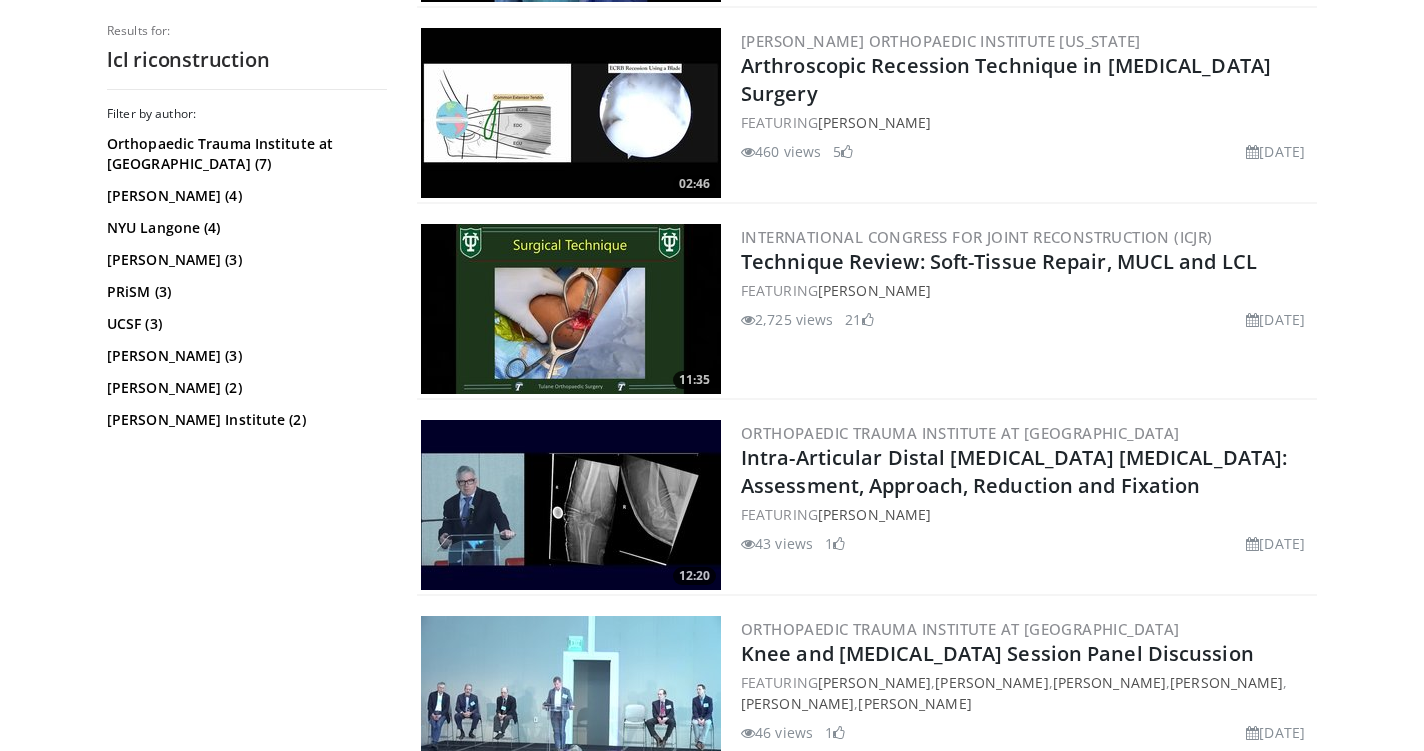 click on "FEATURING
Michael O'Brien" at bounding box center [1027, 290] 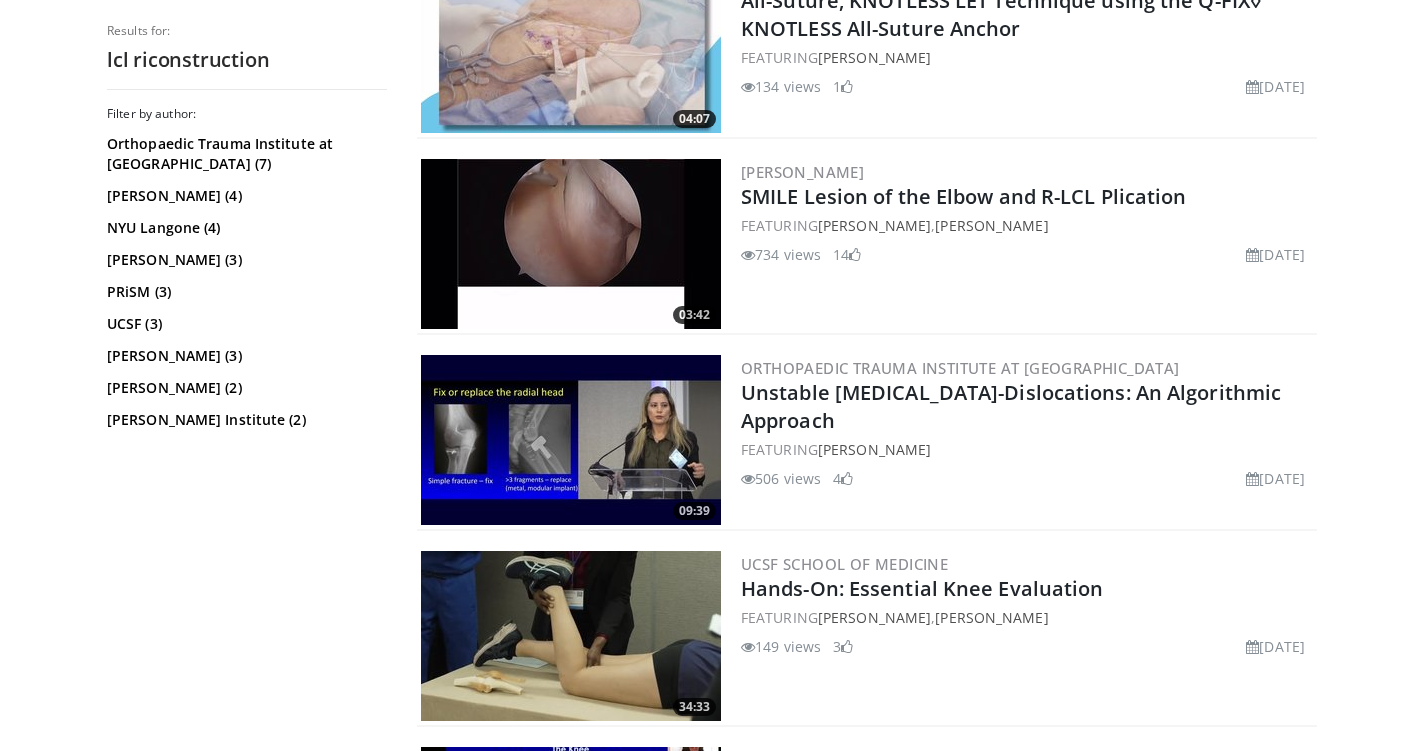 scroll, scrollTop: 0, scrollLeft: 0, axis: both 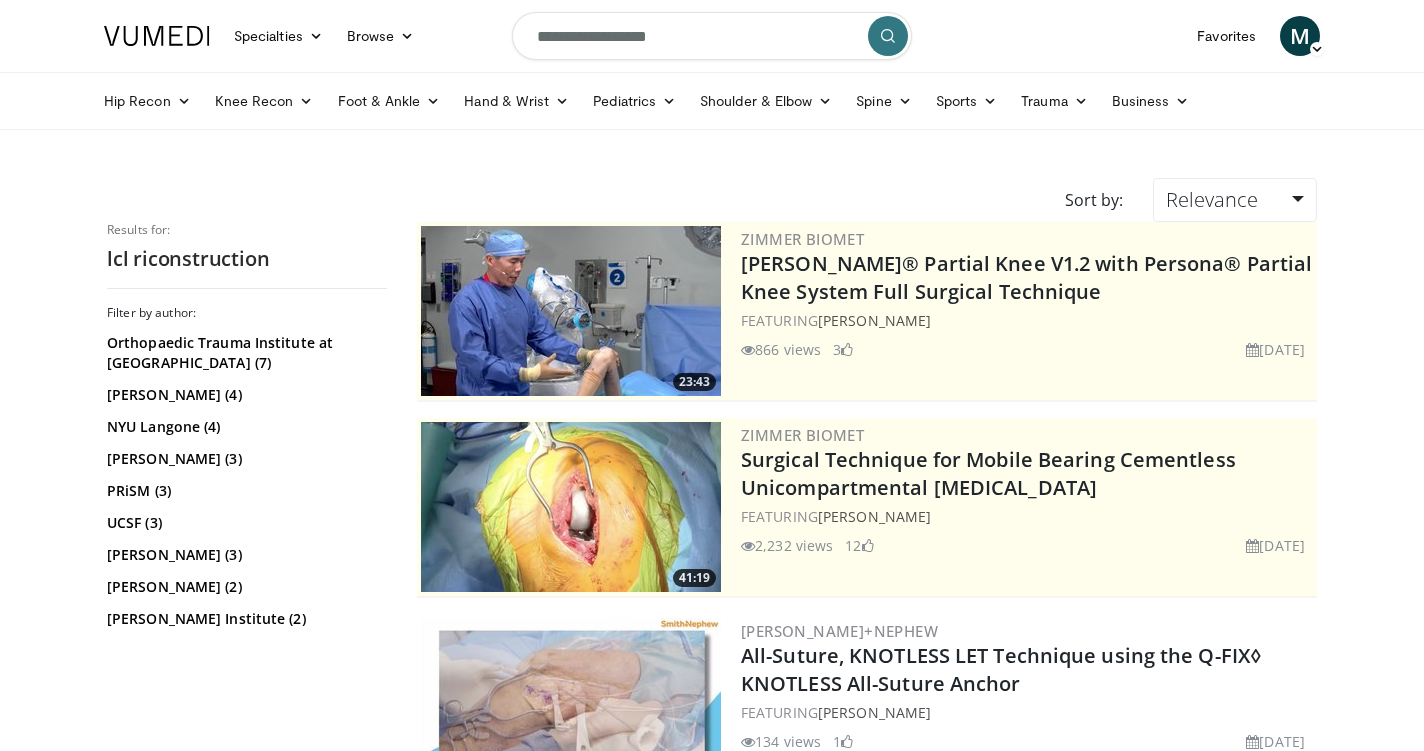 click on "**********" at bounding box center [712, 36] 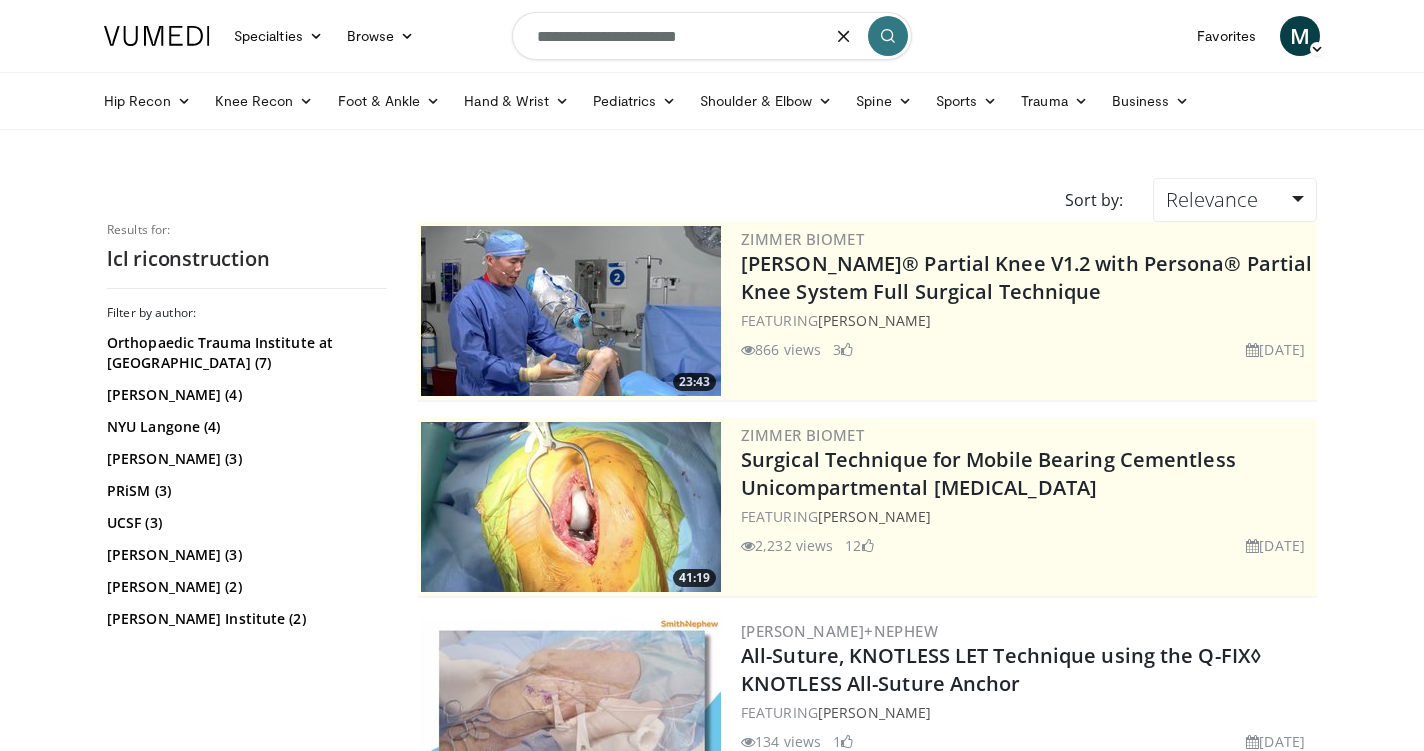 type on "**********" 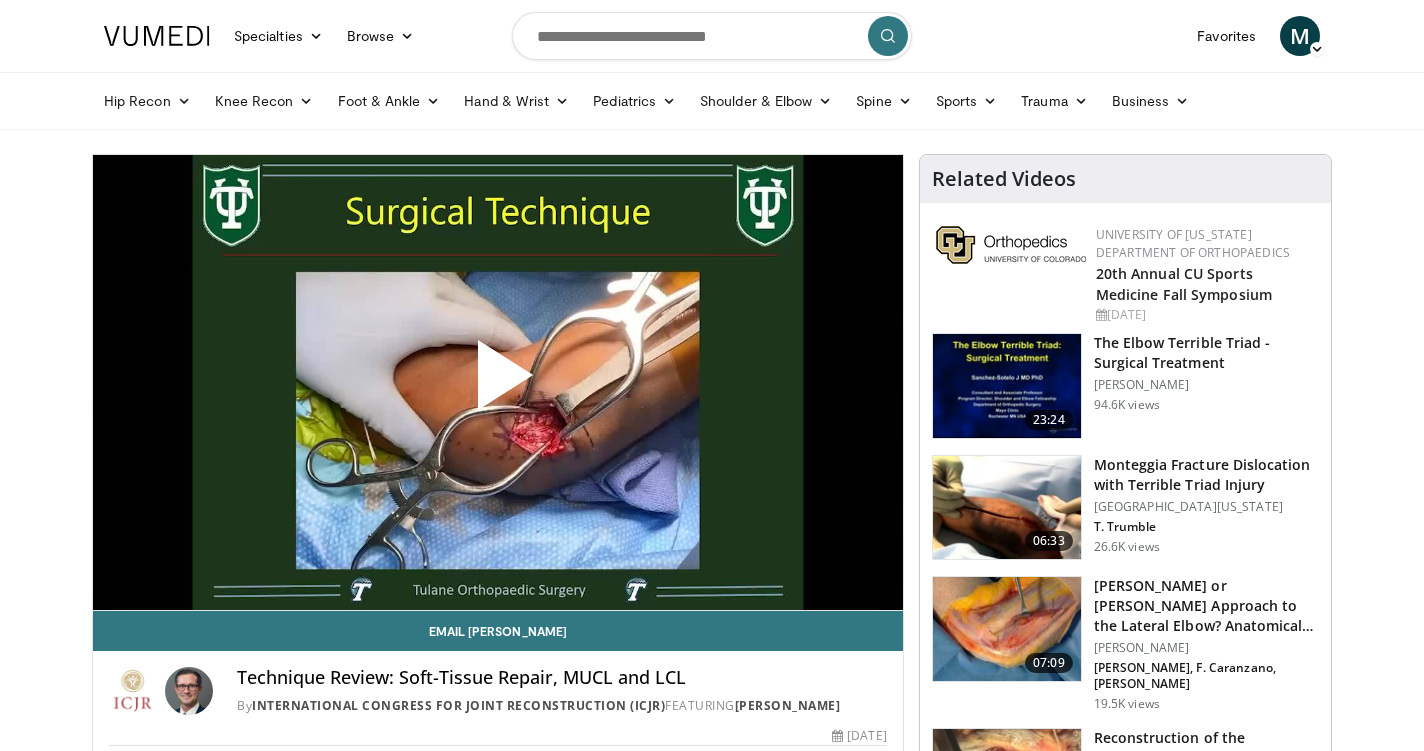 scroll, scrollTop: 118, scrollLeft: 0, axis: vertical 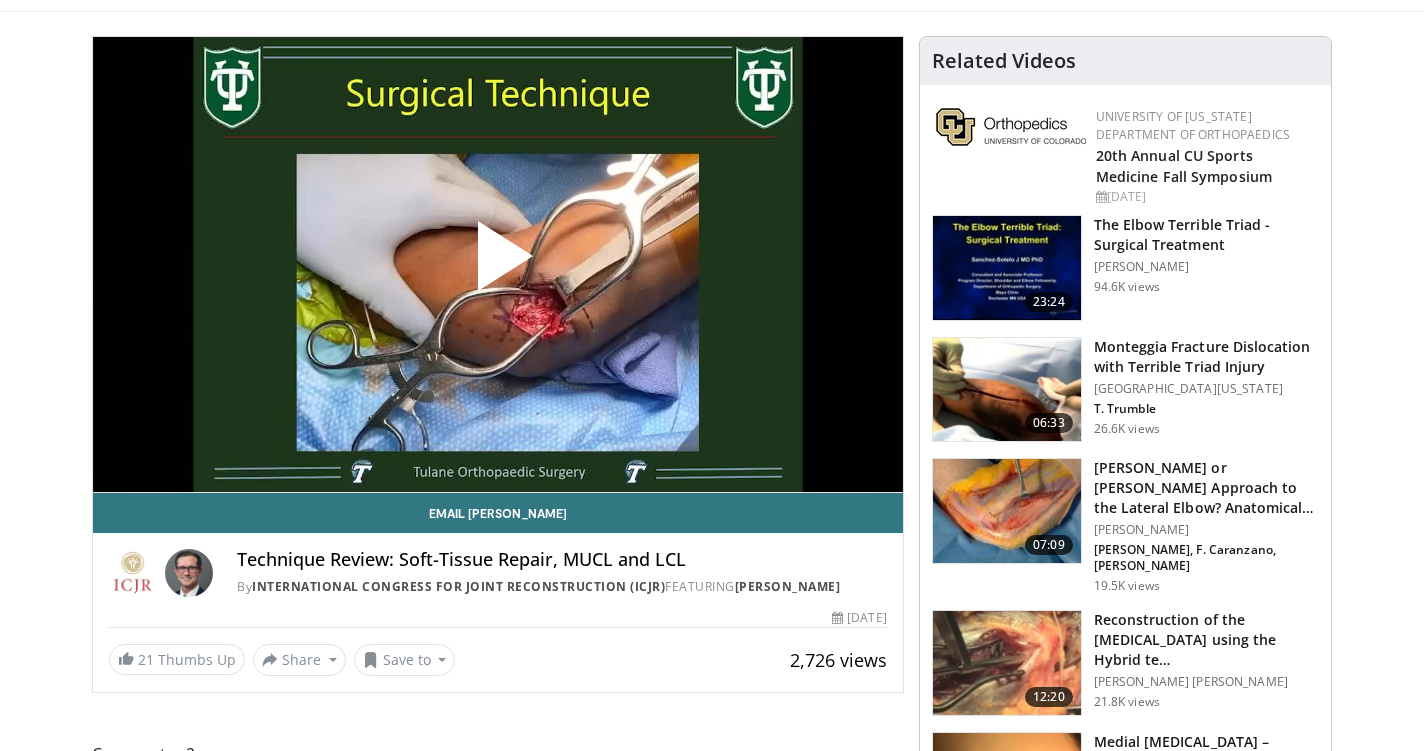 click at bounding box center (498, 264) 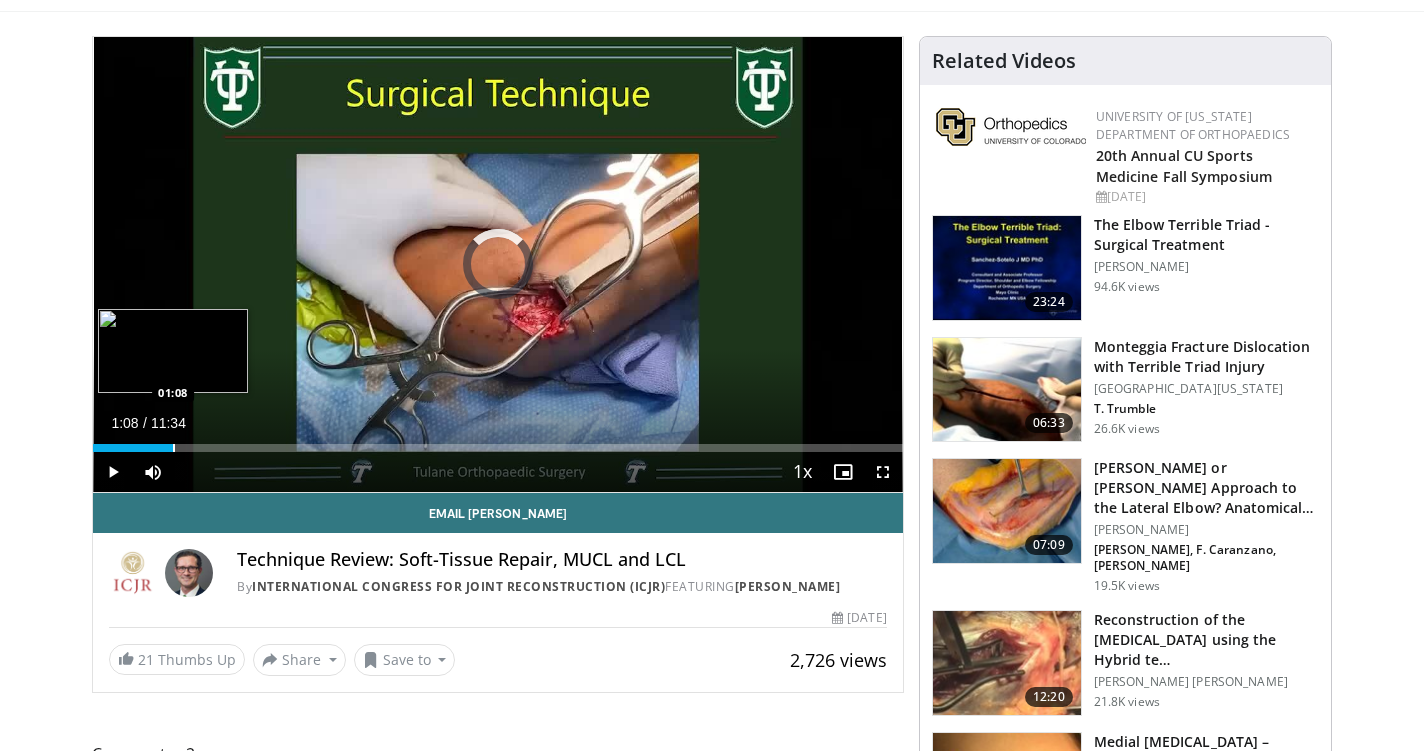 click on "Loaded :  5.71% 01:08 01:08" at bounding box center (498, 448) 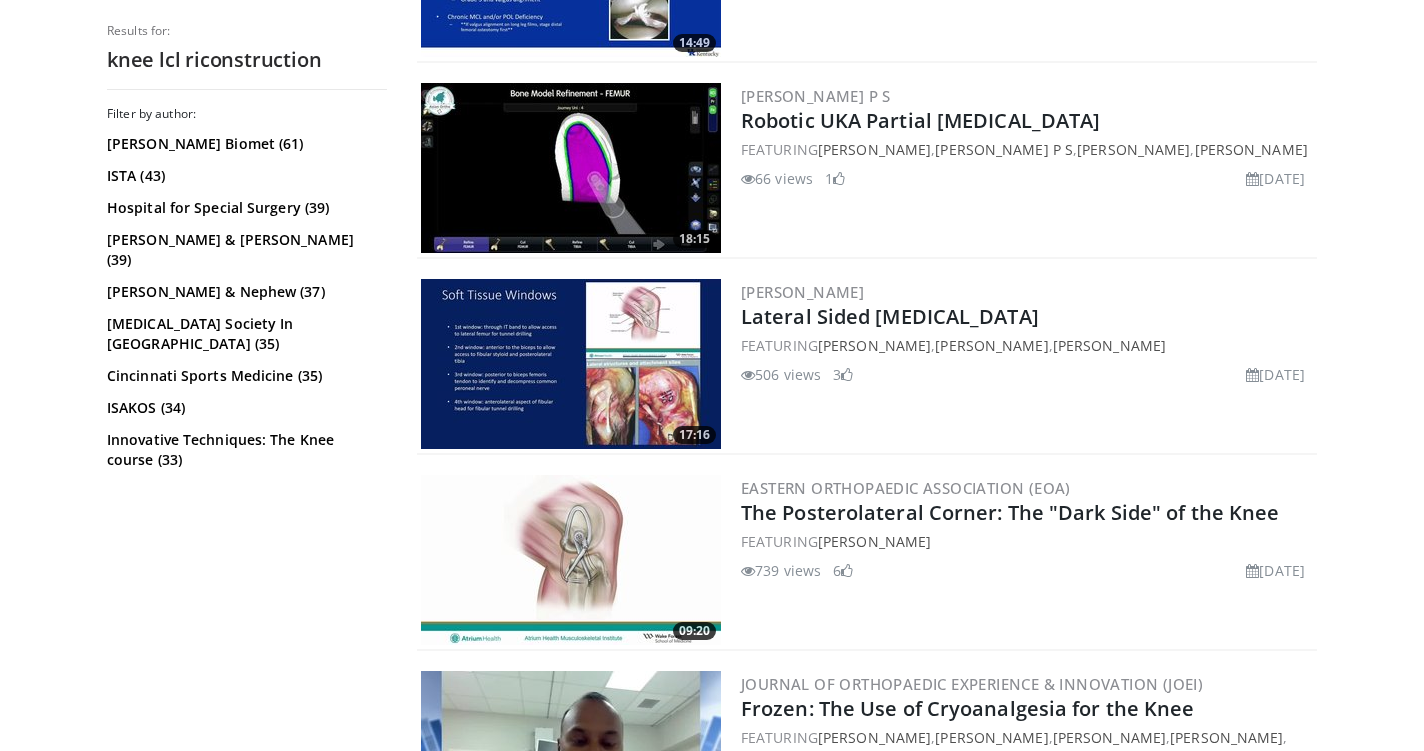 scroll, scrollTop: 1733, scrollLeft: 0, axis: vertical 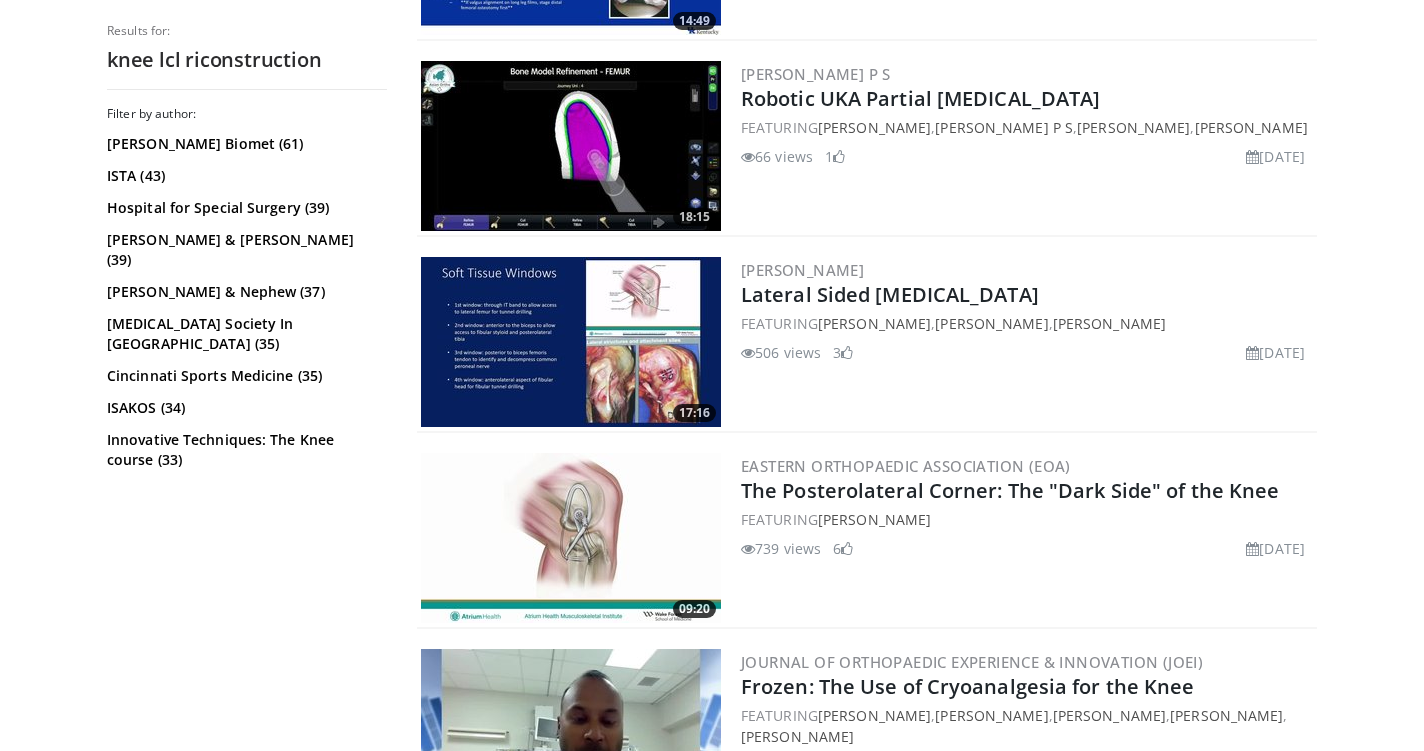 click at bounding box center (571, 538) 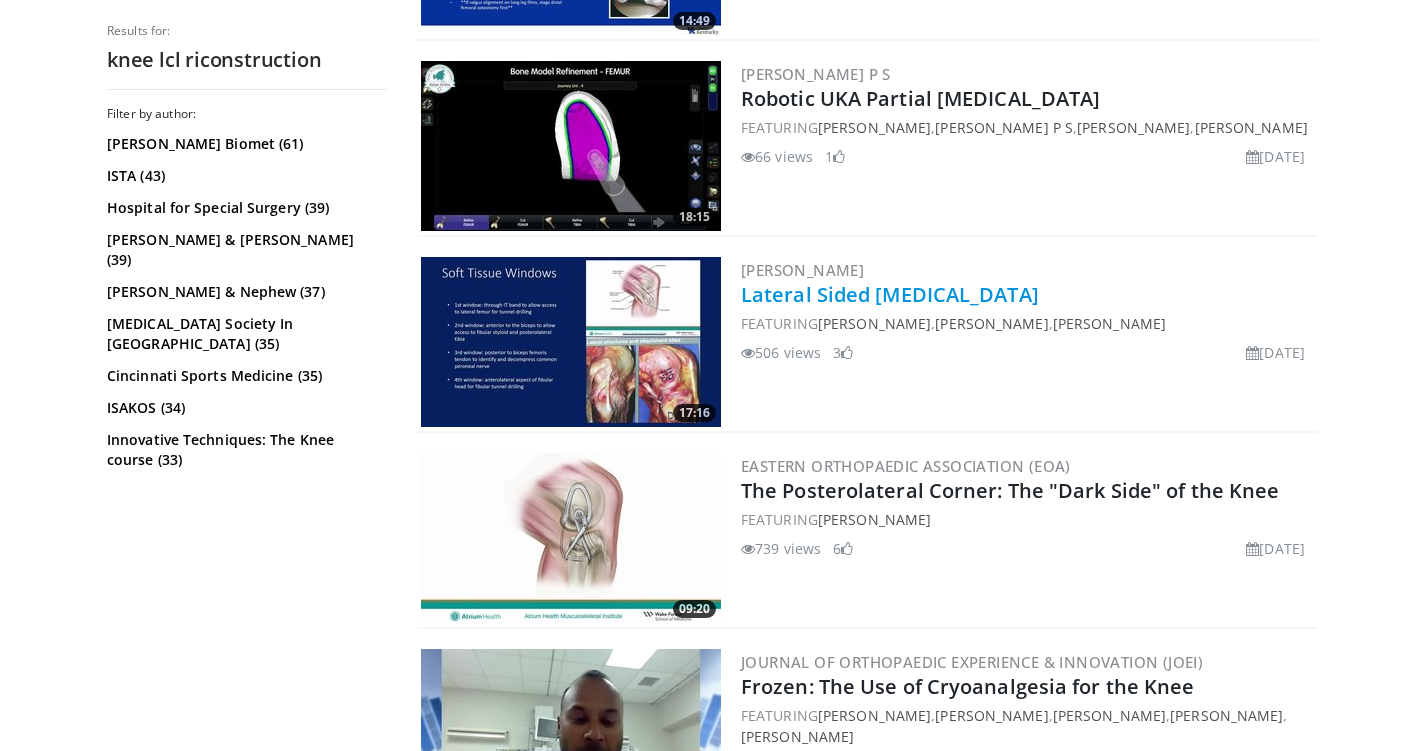 click on "Lateral Sided Knee Injuries" at bounding box center (890, 294) 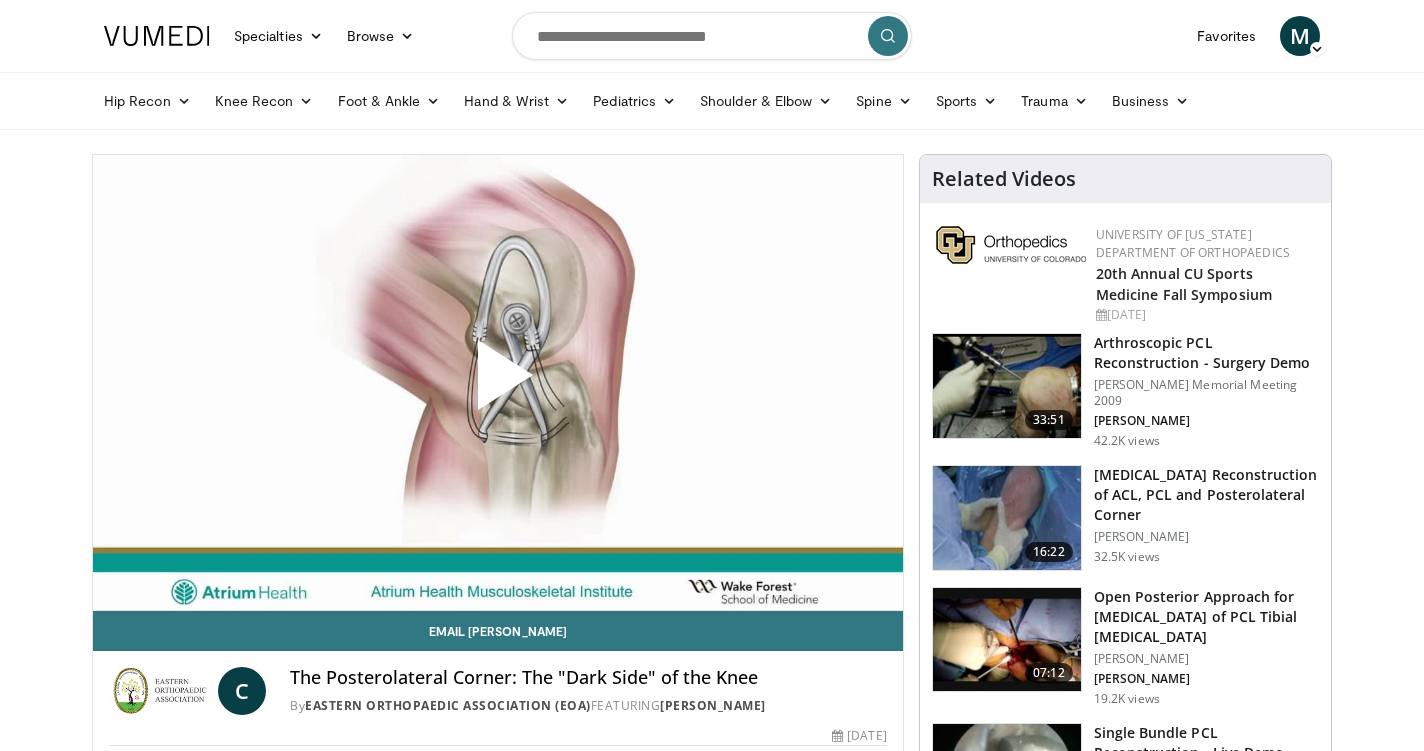 scroll, scrollTop: 0, scrollLeft: 0, axis: both 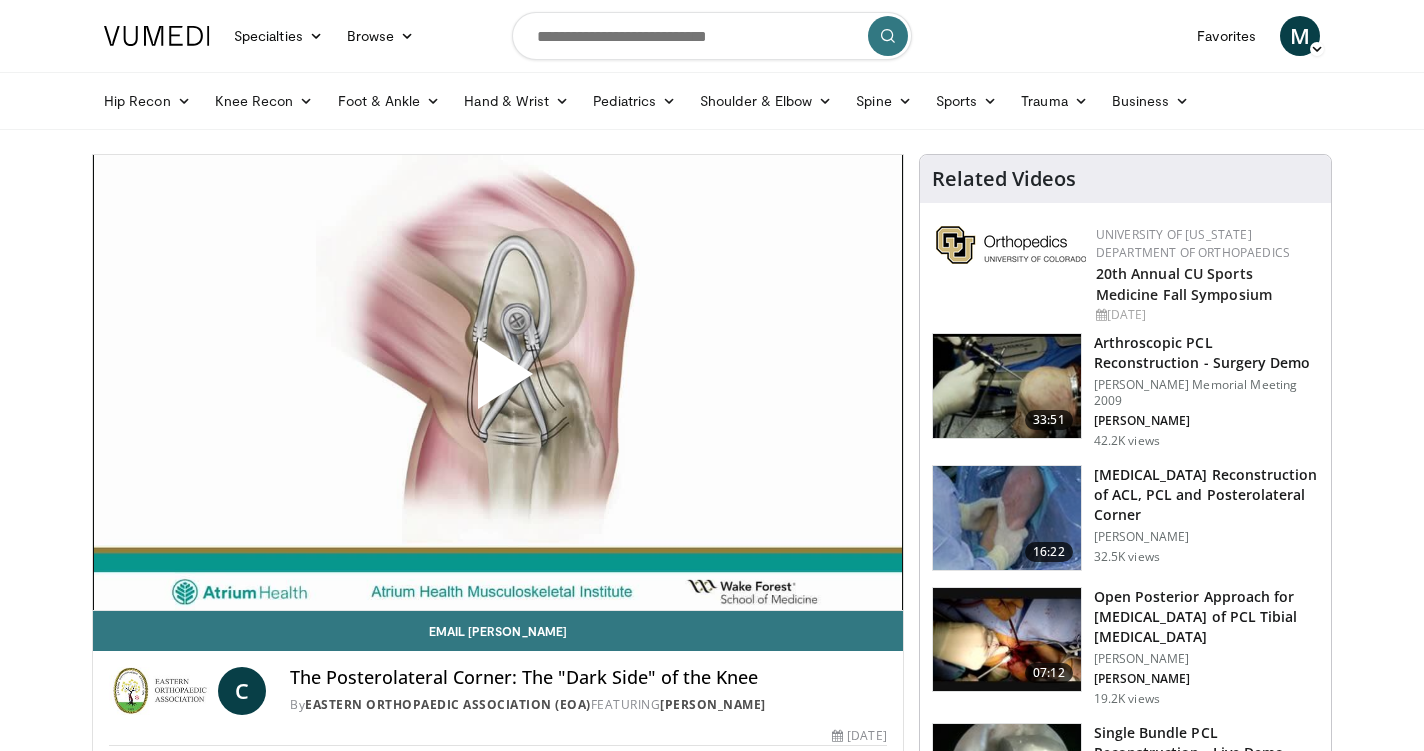click at bounding box center [498, 382] 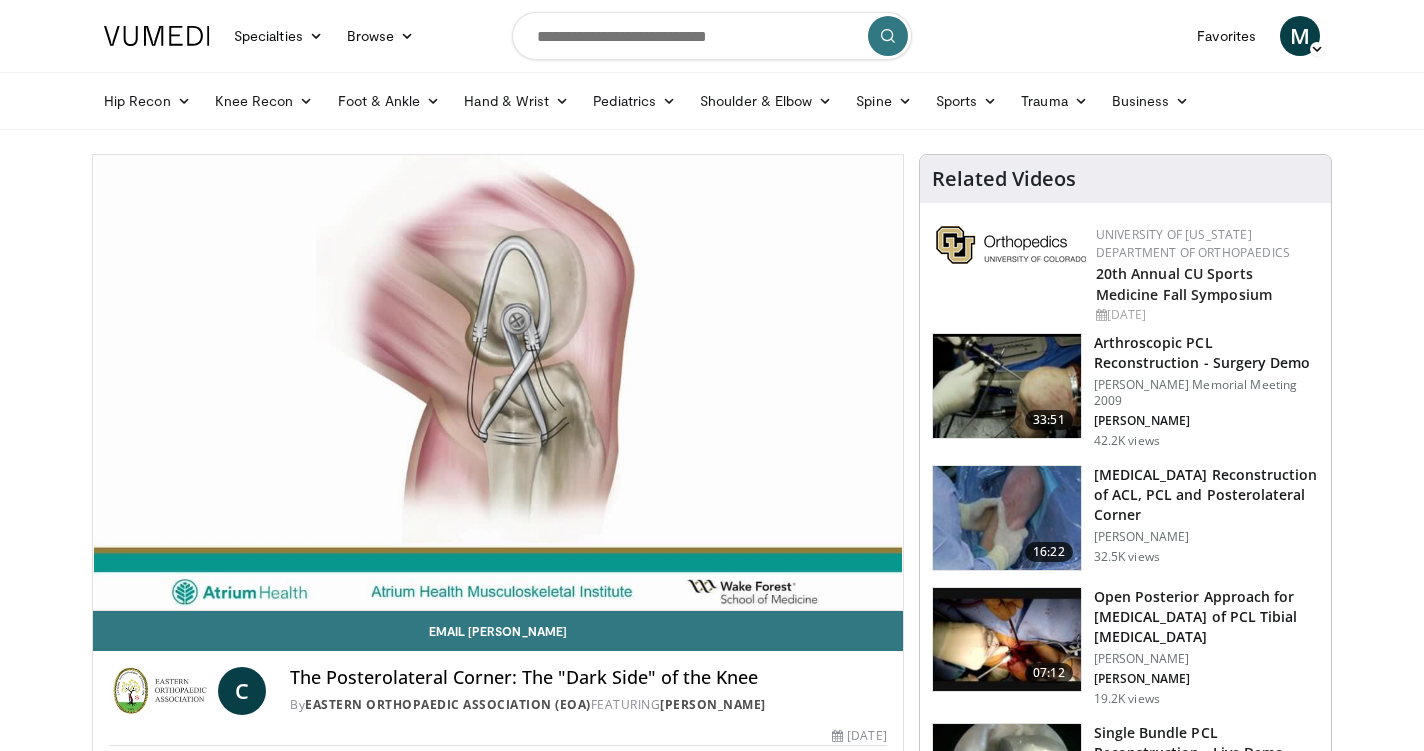 scroll, scrollTop: 0, scrollLeft: 0, axis: both 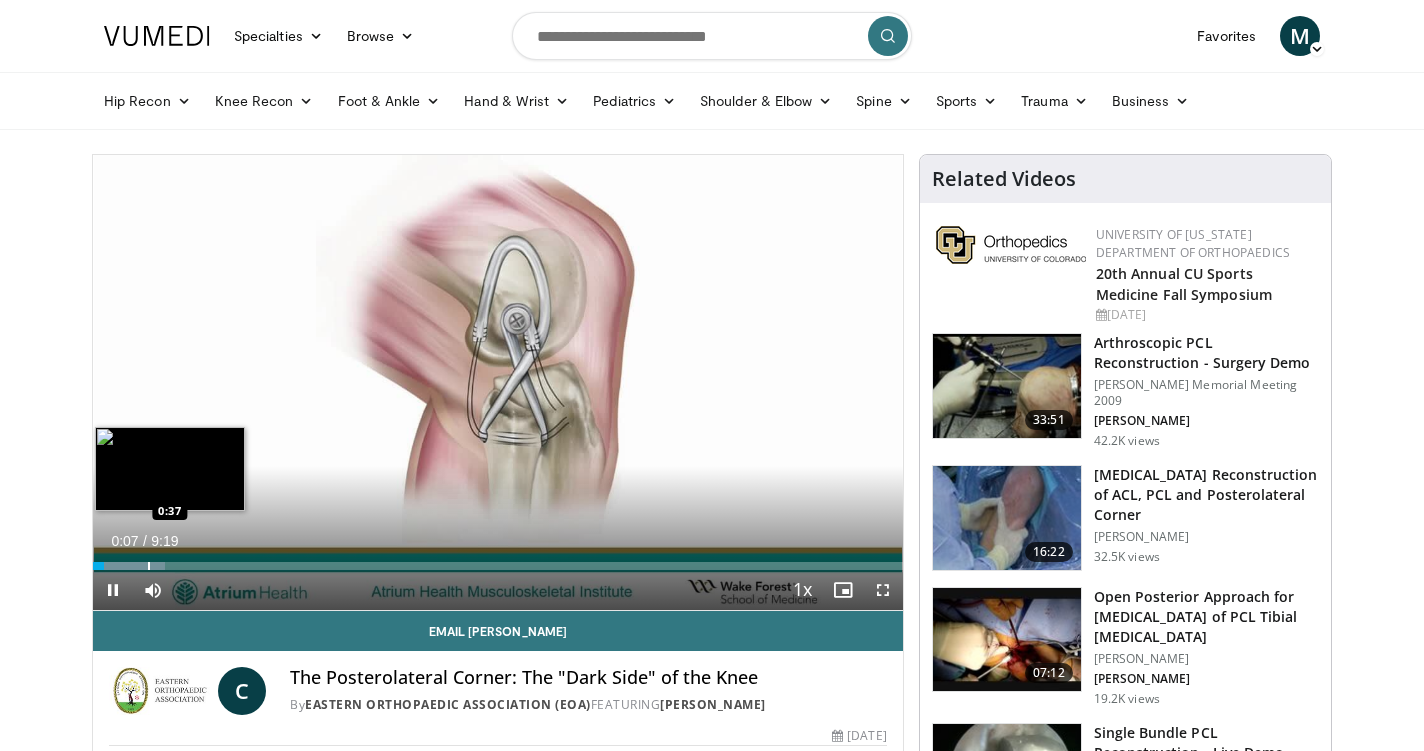 click at bounding box center (149, 566) 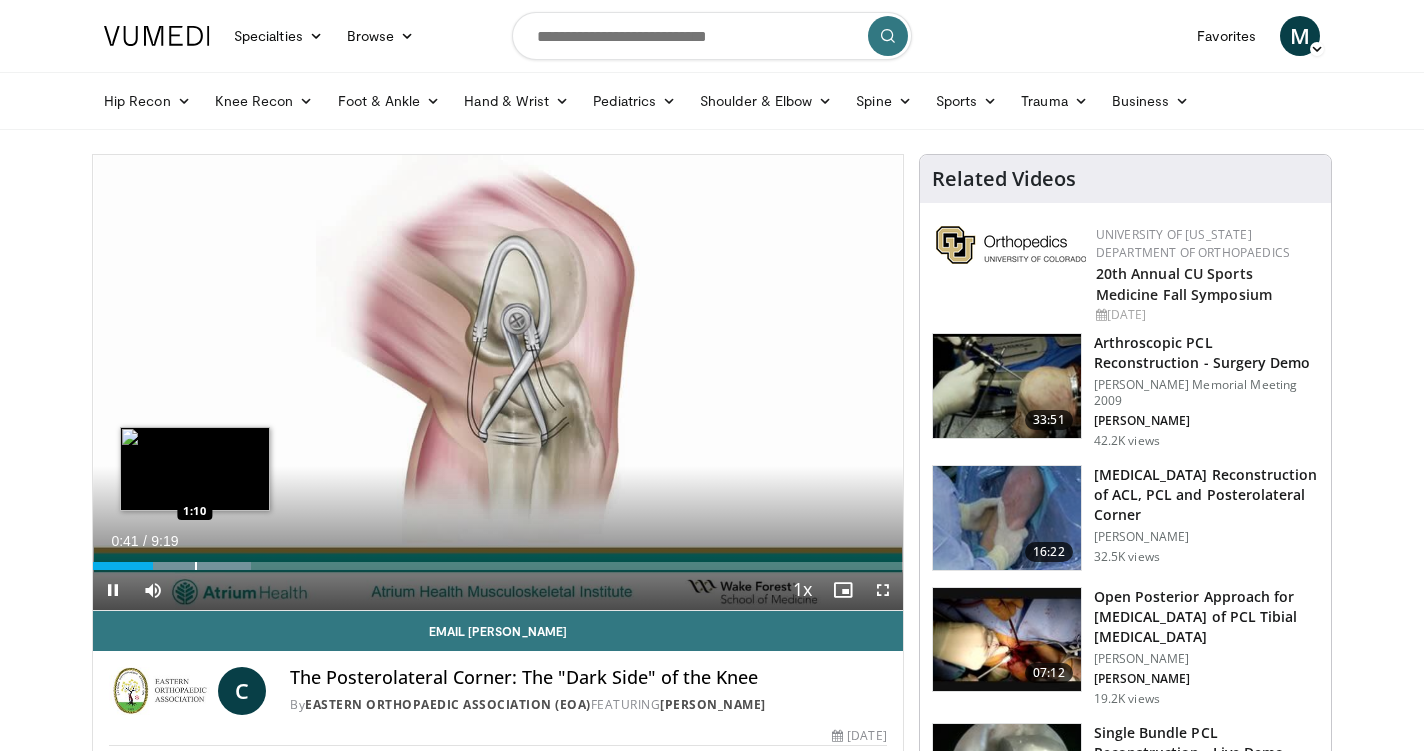 click at bounding box center [196, 566] 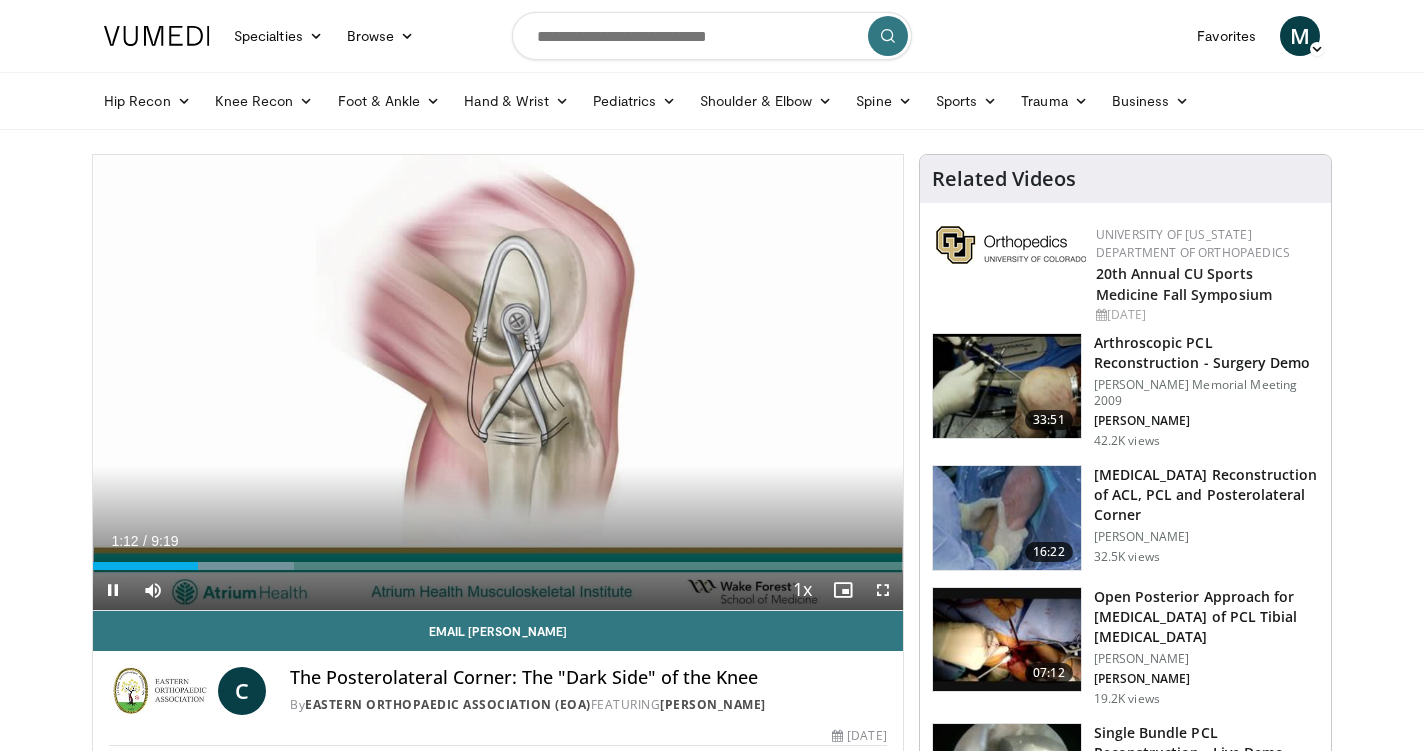 click on "Current Time  1:12 / Duration  9:19 Pause Skip Backward Skip Forward Mute Loaded :  24.84% 1:12 1:20 Stream Type  LIVE Seek to live, currently behind live LIVE   1x Playback Rate 0.5x 0.75x 1x , selected 1.25x 1.5x 1.75x 2x Chapters Chapters Descriptions descriptions off , selected Captions captions settings , opens captions settings dialog captions off , selected Audio Track en (Main) , selected Fullscreen Enable picture-in-picture mode" at bounding box center [498, 590] 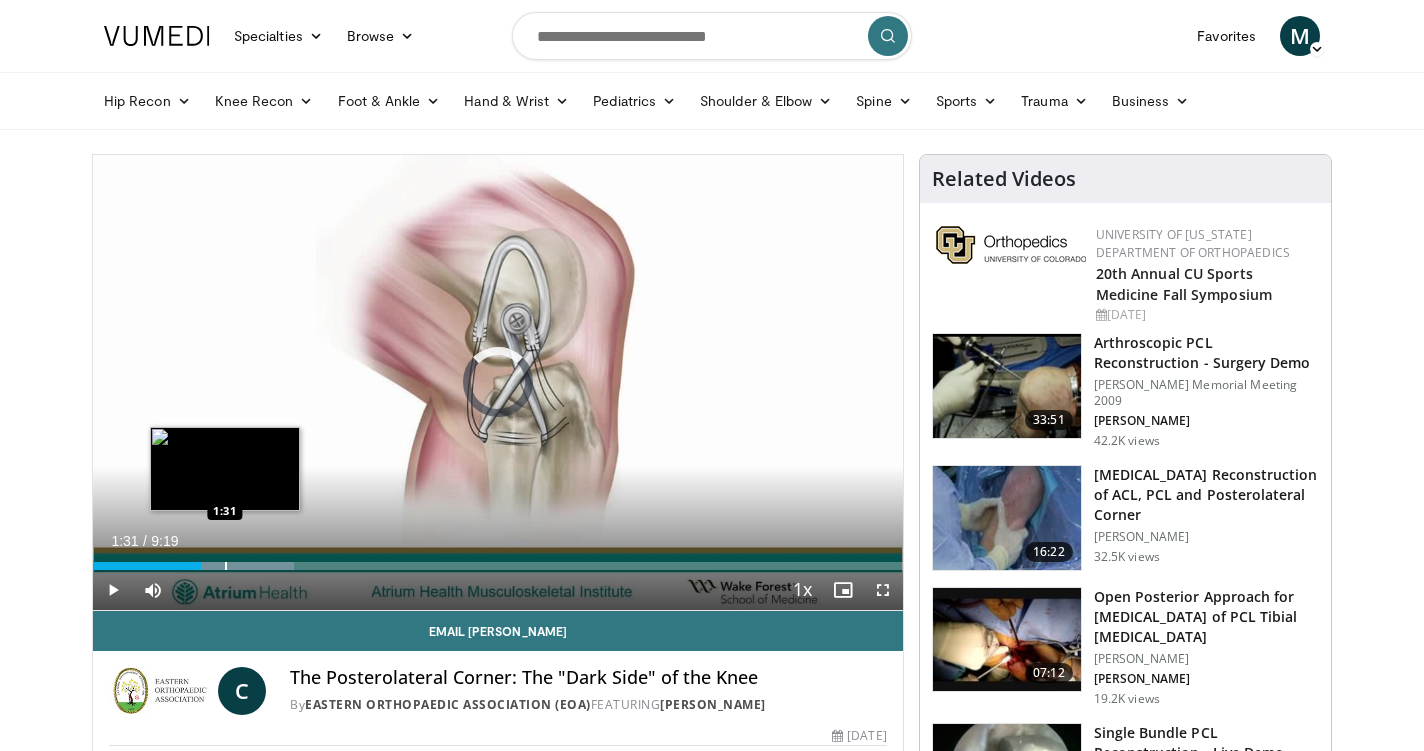 click at bounding box center [226, 566] 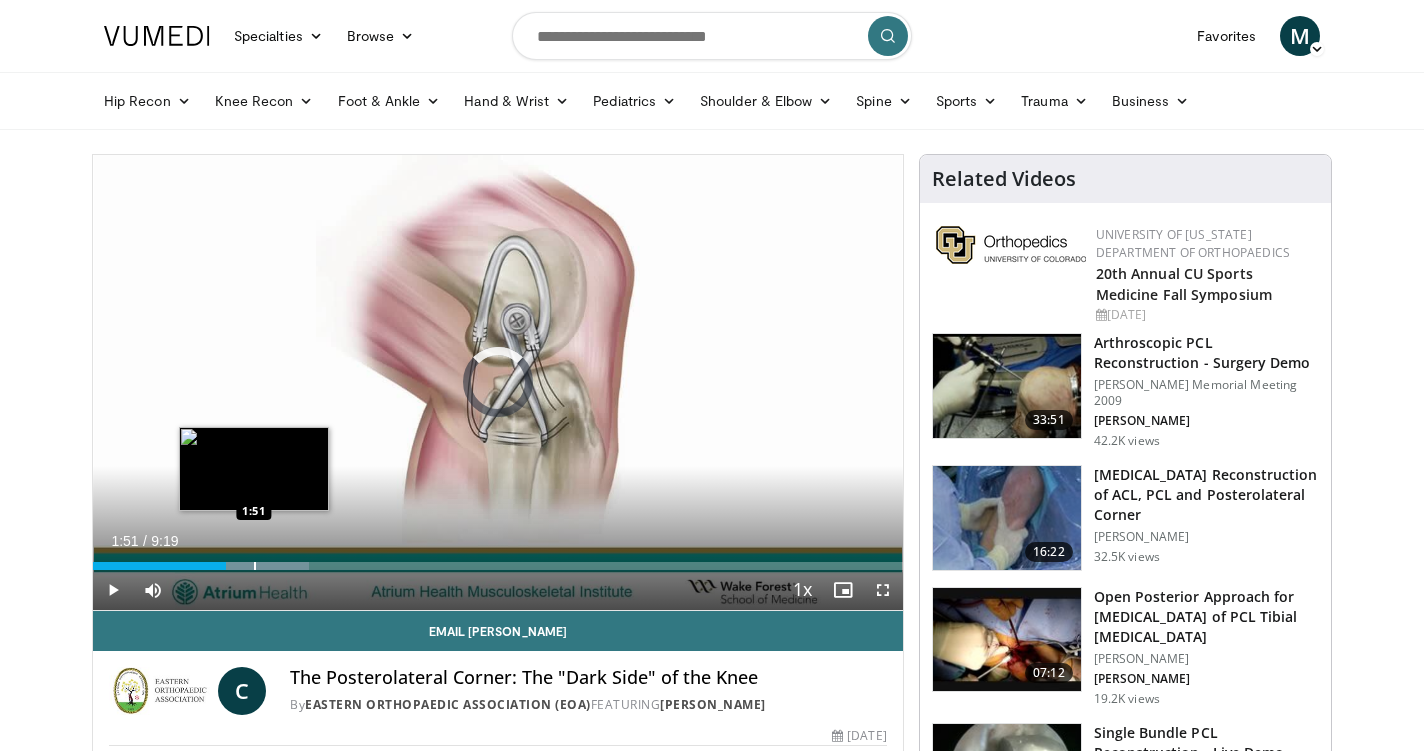 click at bounding box center (255, 566) 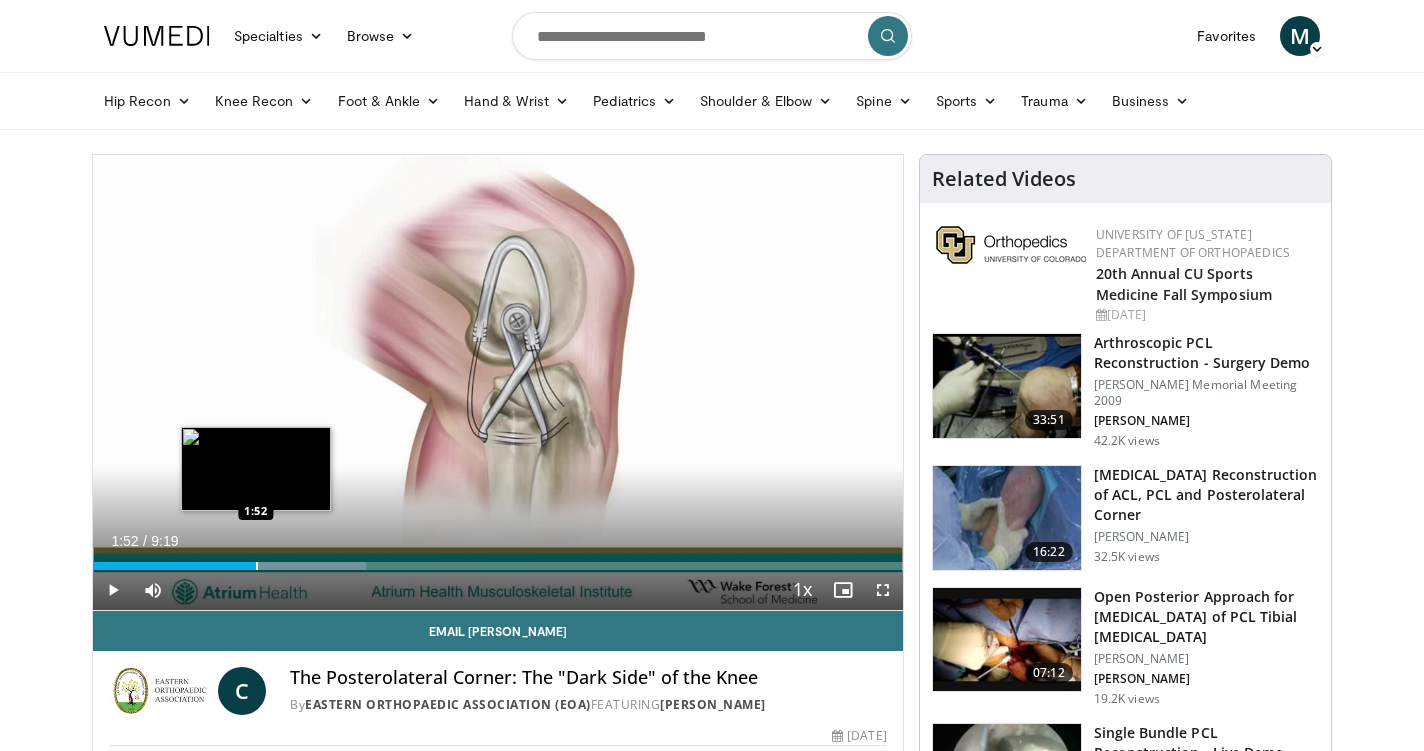 click on "1:52" at bounding box center [174, 566] 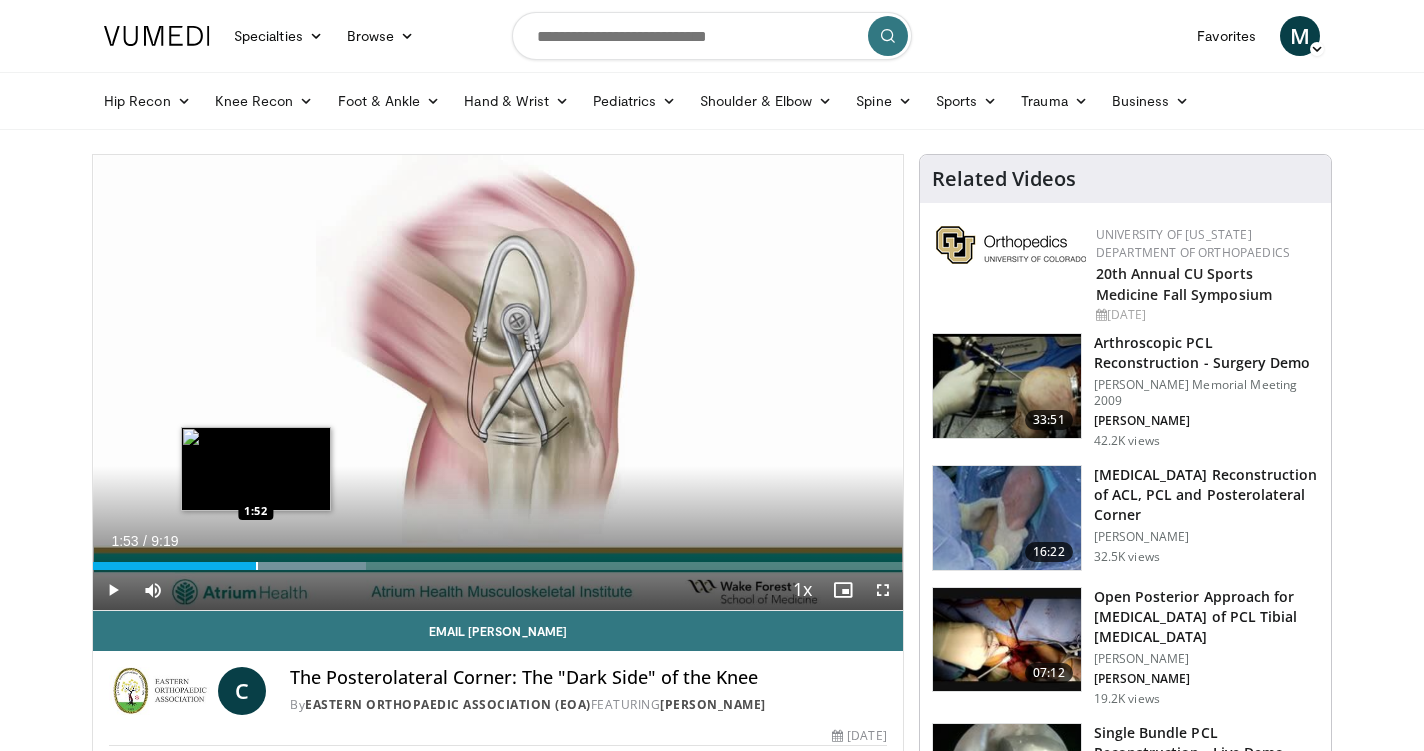 click on "1:53" at bounding box center [175, 566] 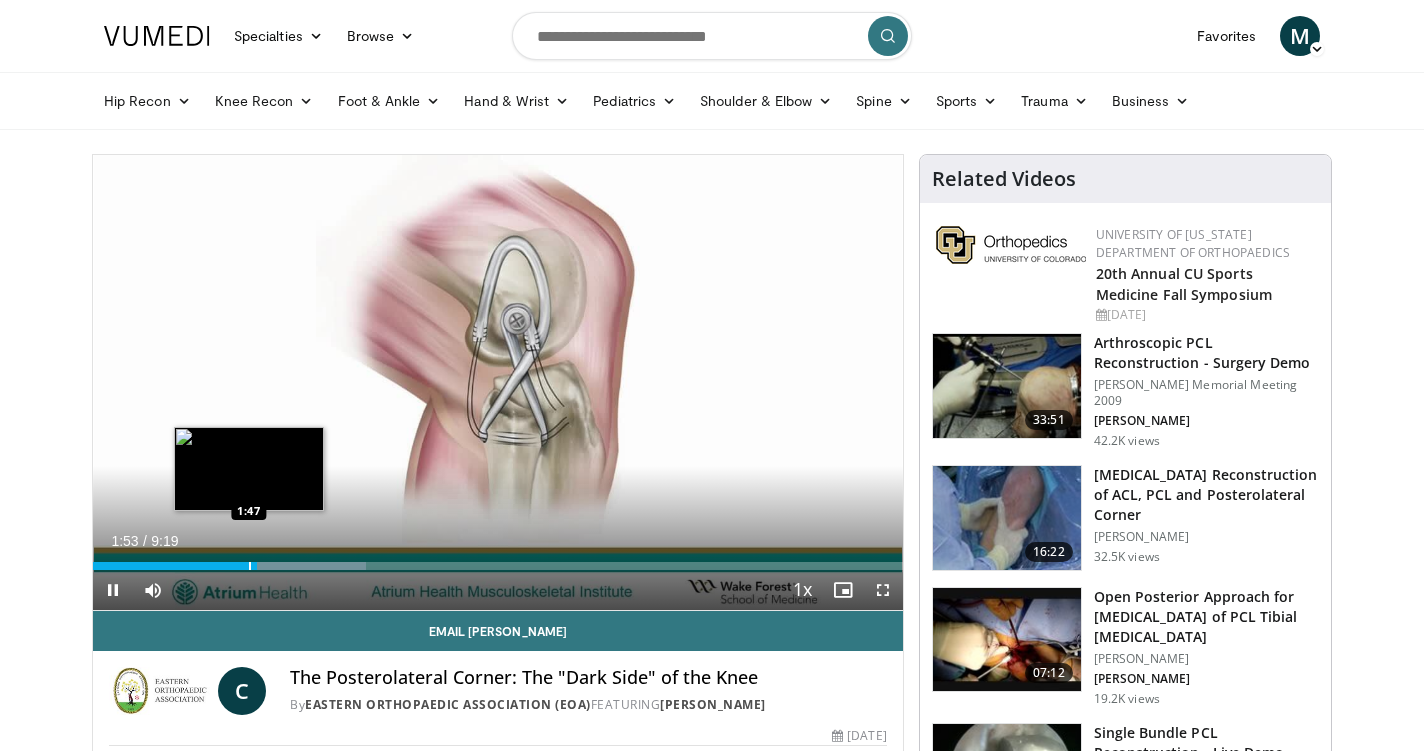 click on "**********" at bounding box center (498, 383) 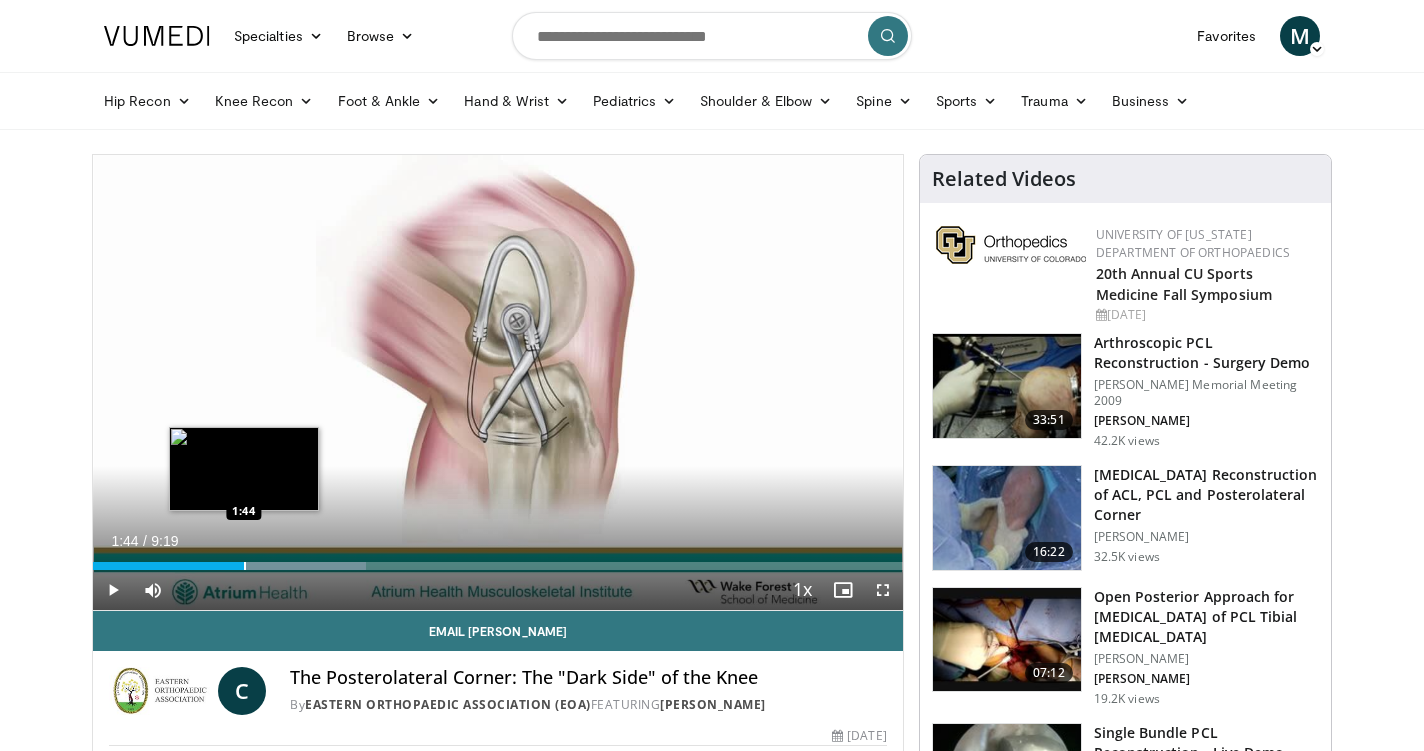 click at bounding box center (245, 566) 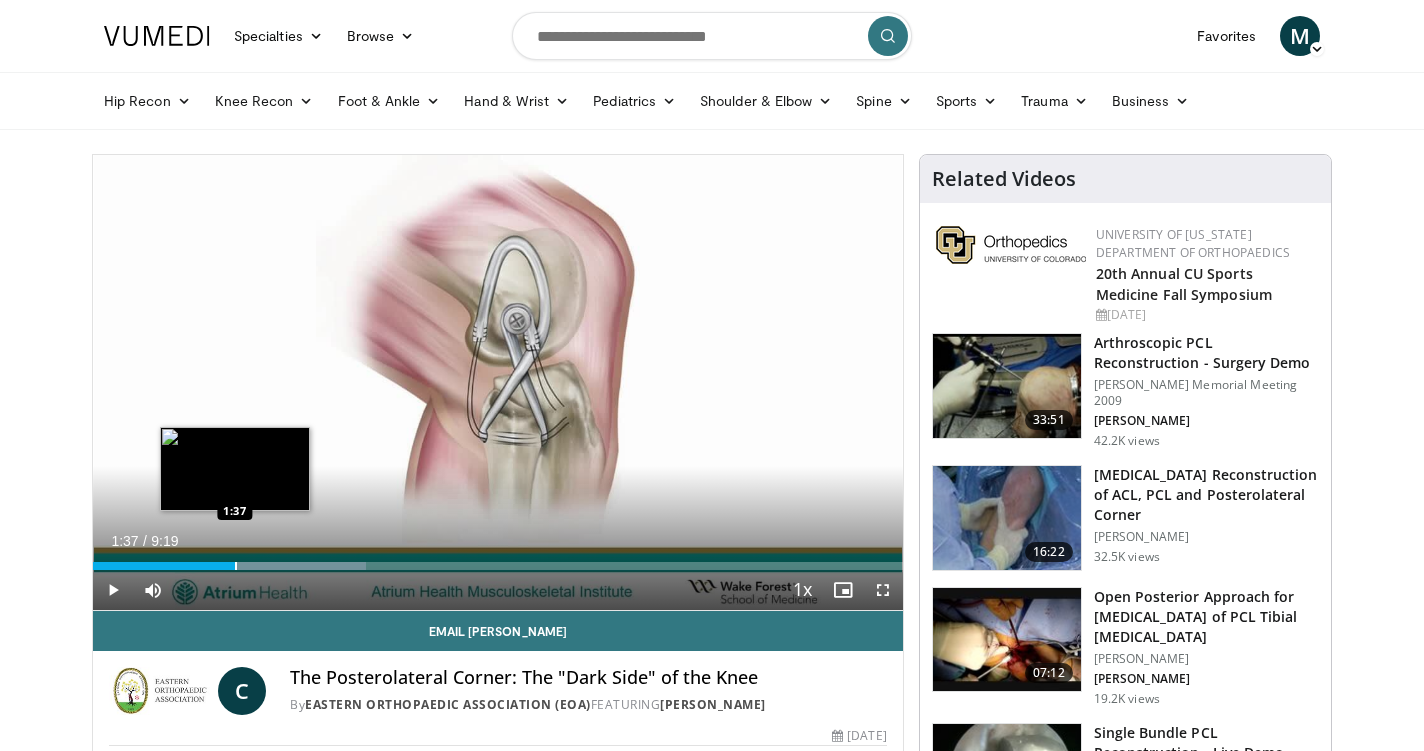 click on "1:45" at bounding box center [164, 566] 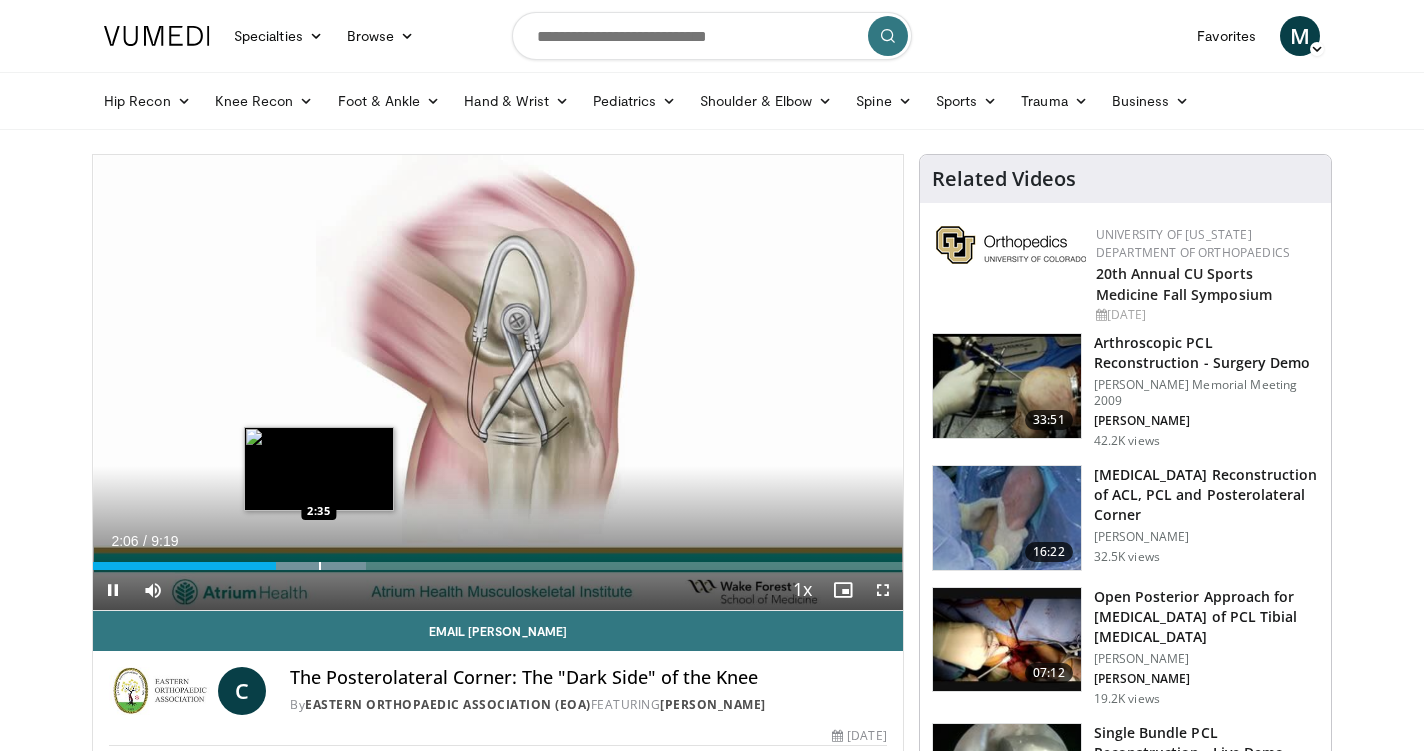 click at bounding box center [320, 566] 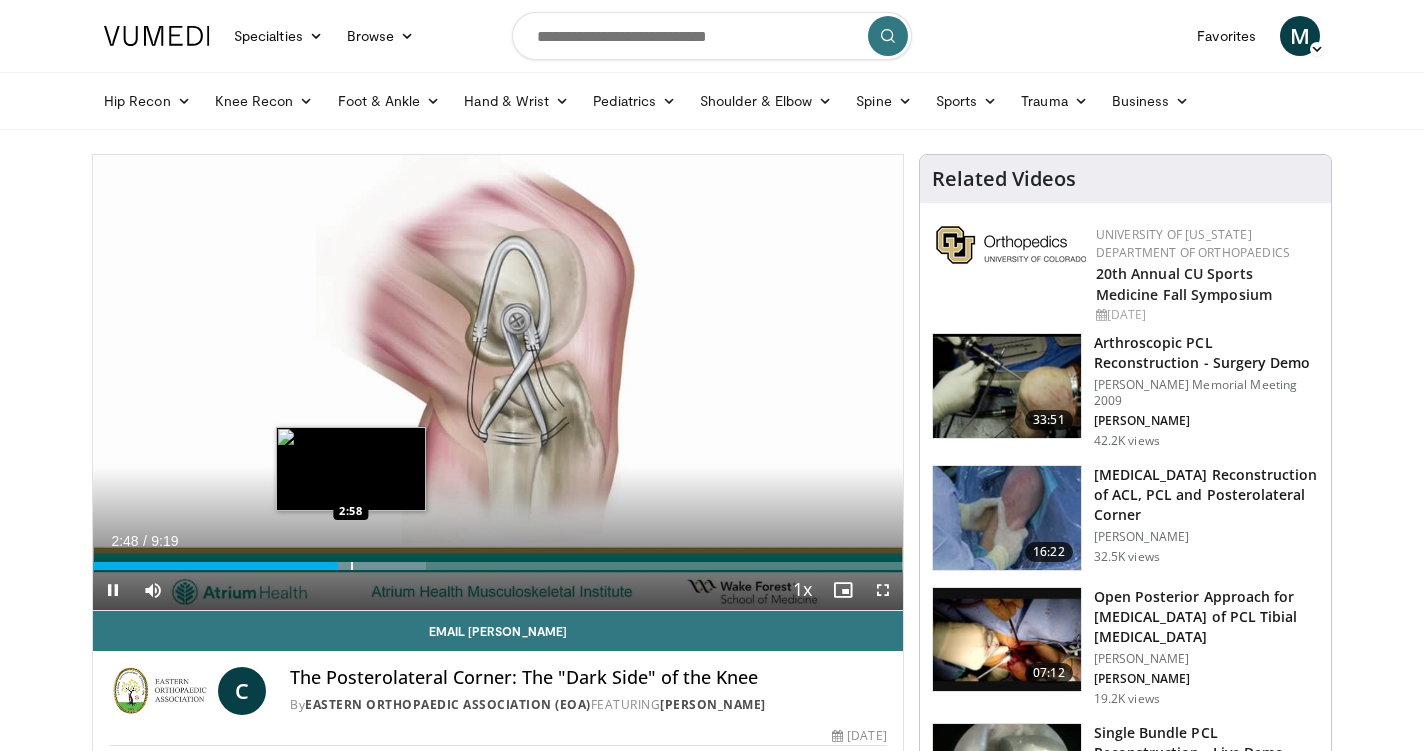 click at bounding box center [359, 566] 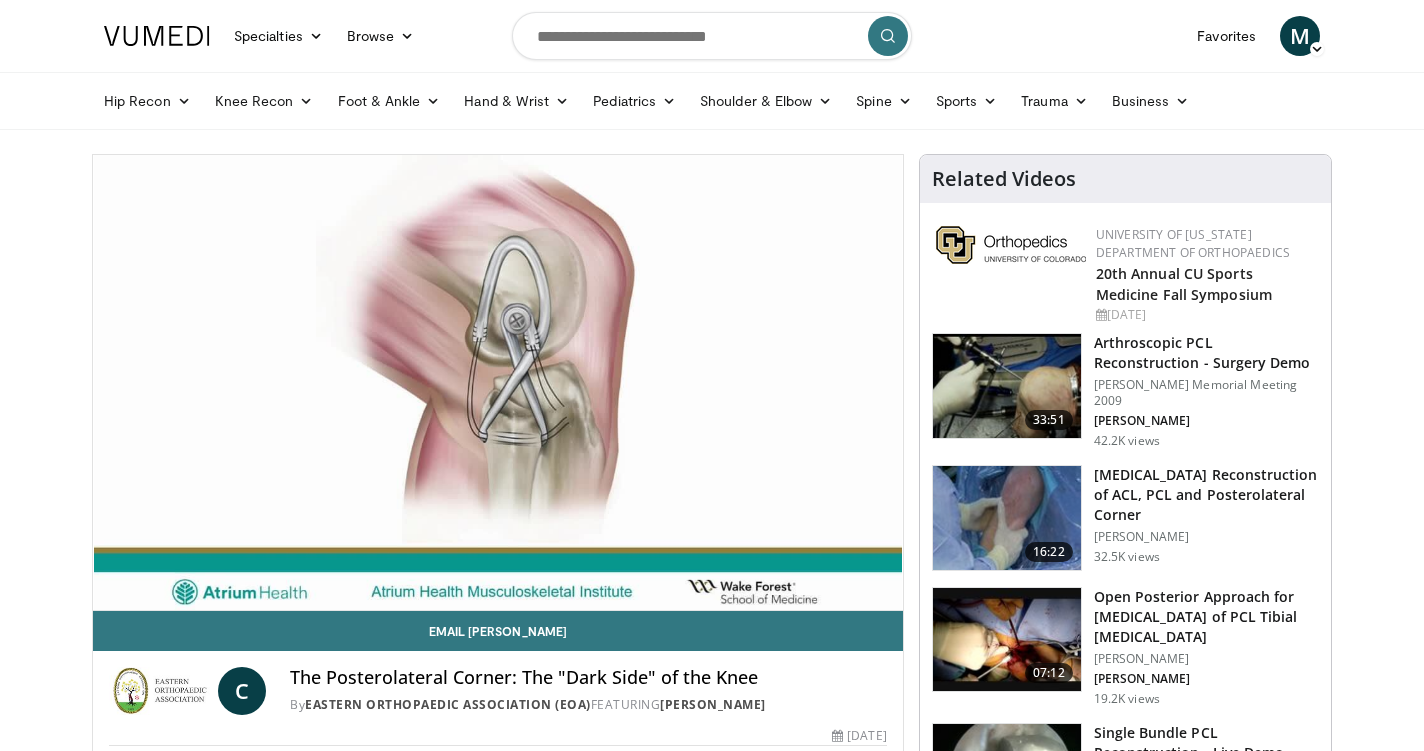 click on "**********" at bounding box center [498, 383] 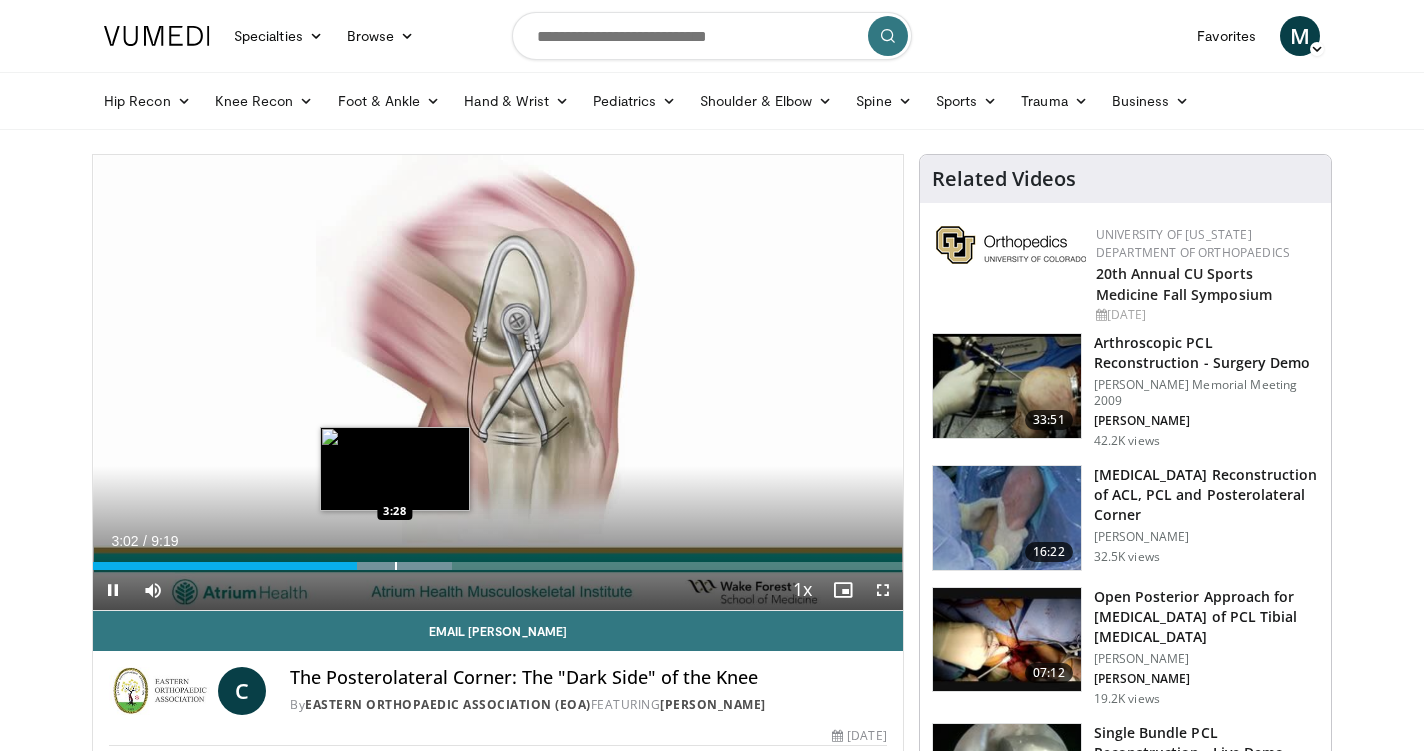 click at bounding box center (396, 566) 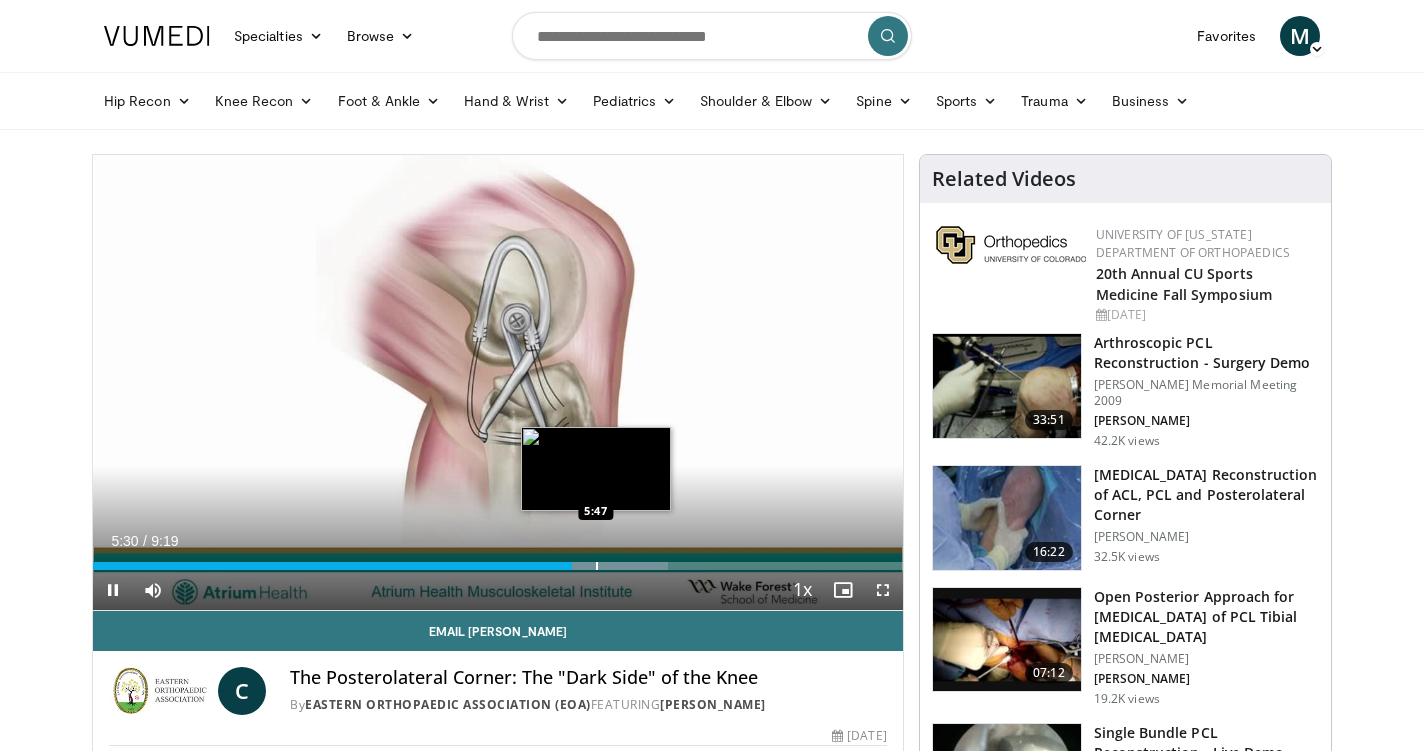 click at bounding box center [597, 566] 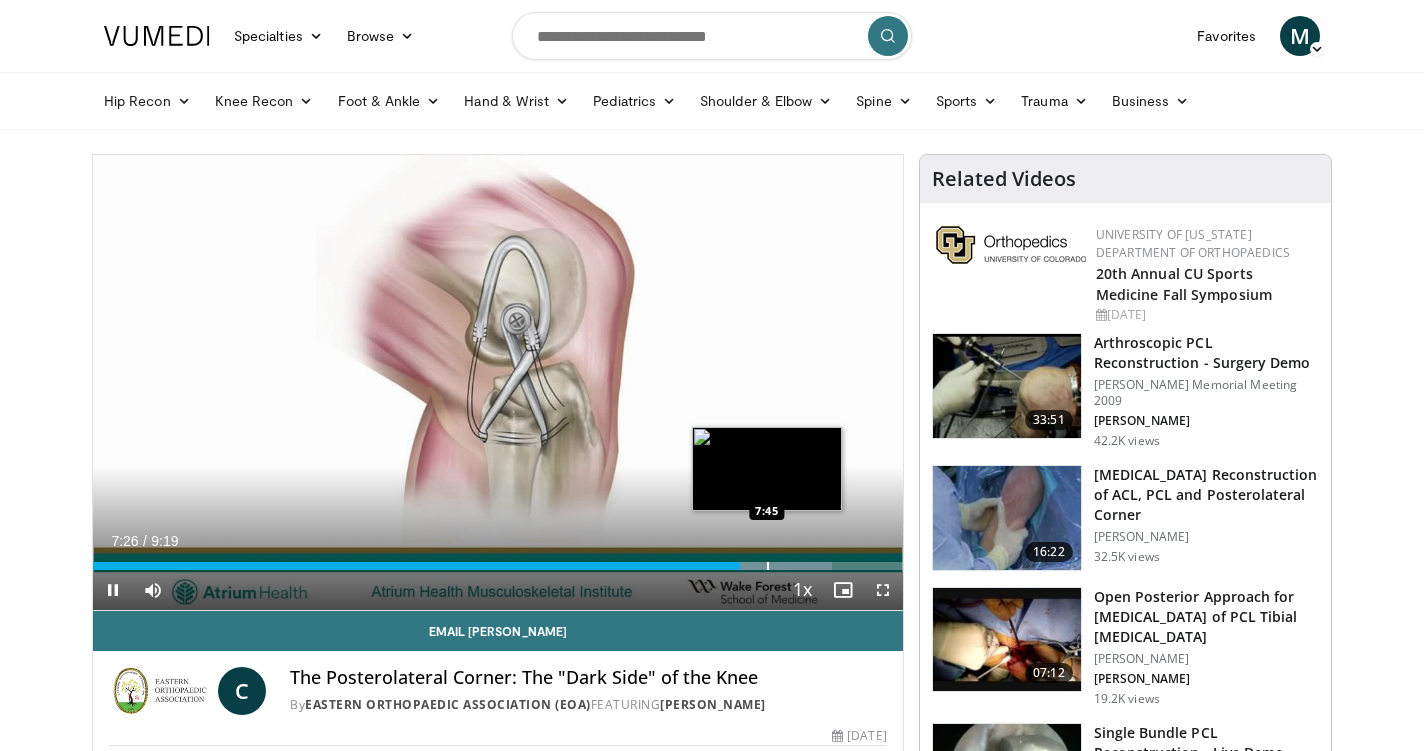 click at bounding box center [768, 566] 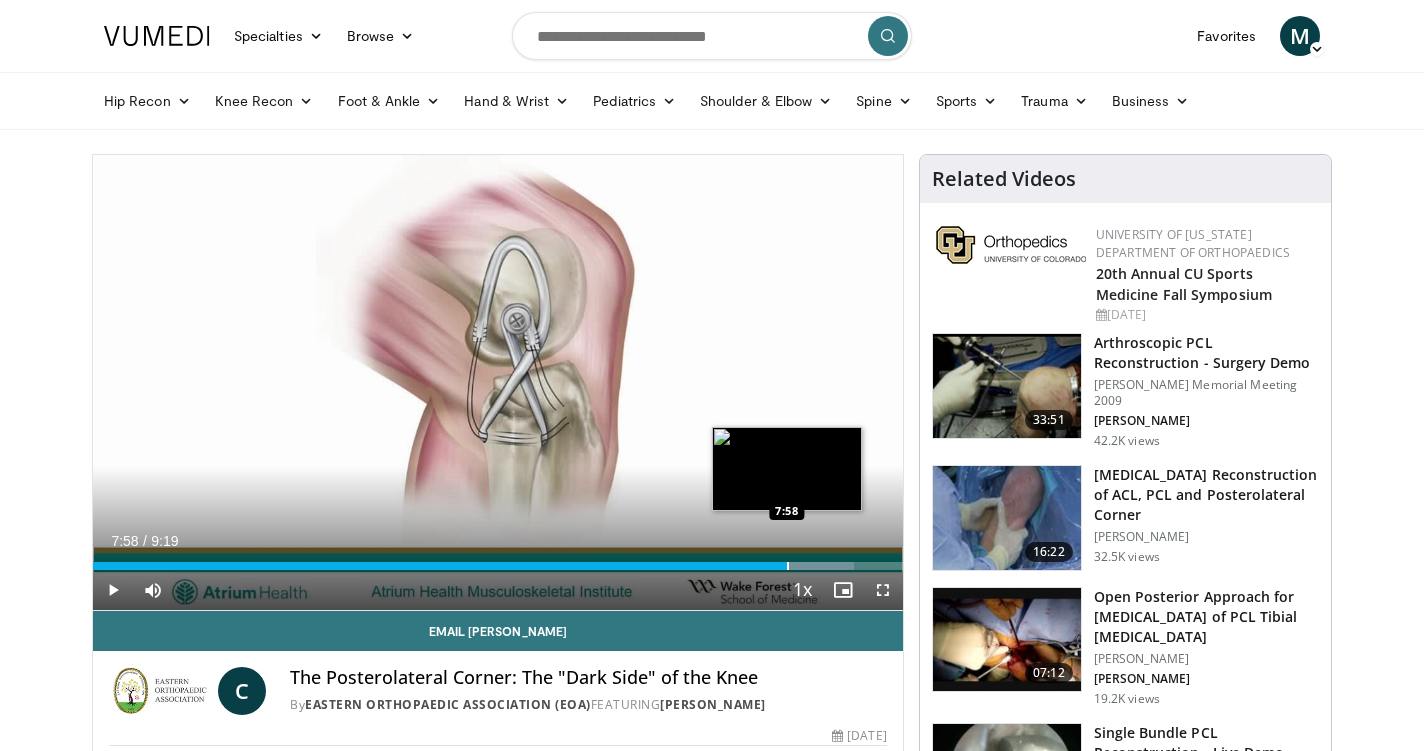 click at bounding box center [788, 566] 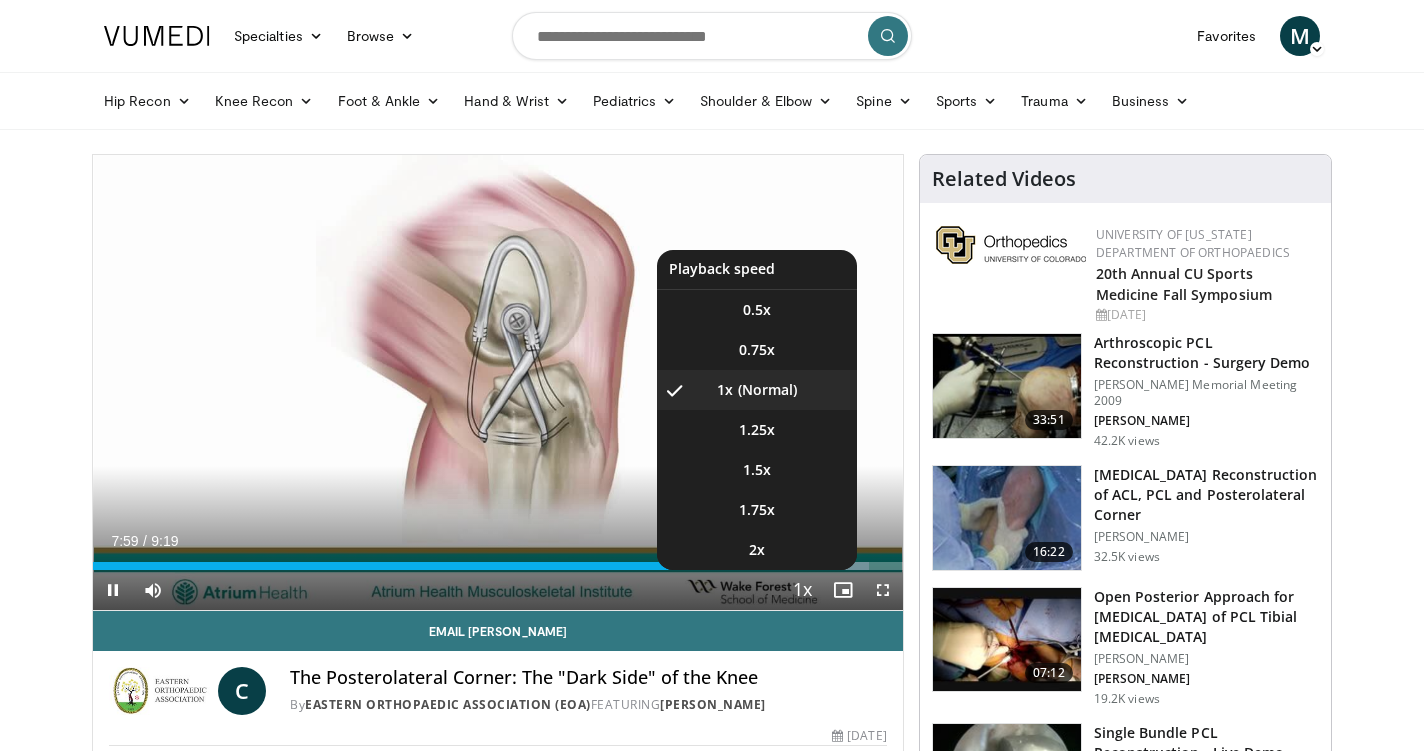 click on "Playback Rate" at bounding box center (803, 590) 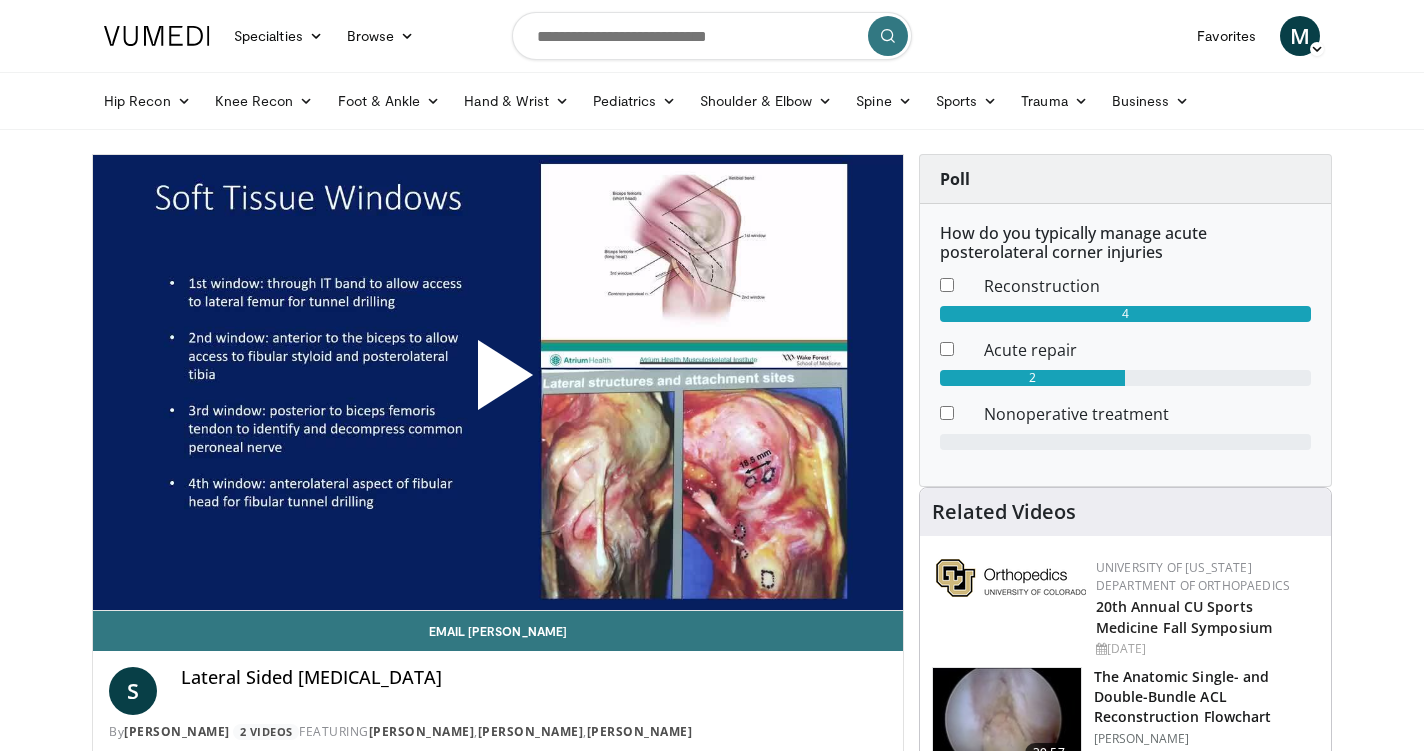 scroll, scrollTop: 0, scrollLeft: 0, axis: both 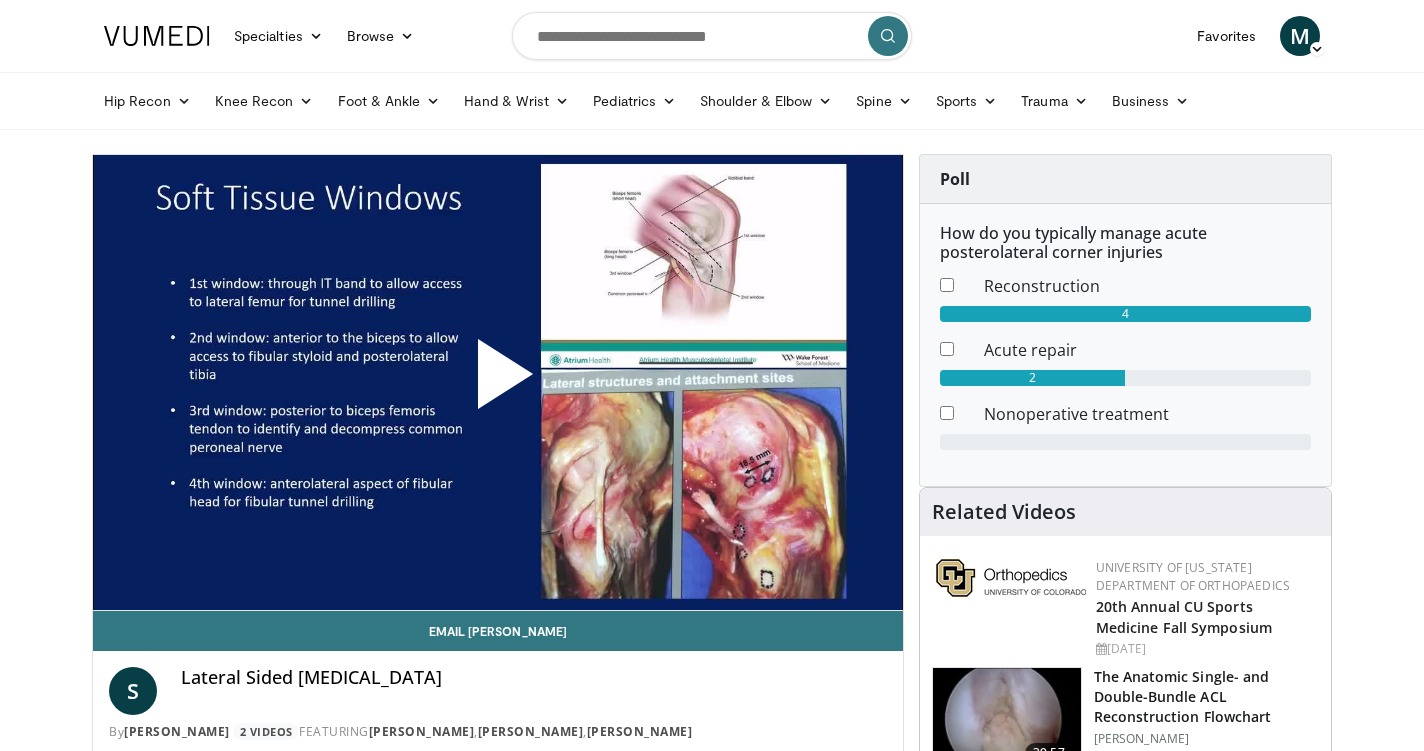 click at bounding box center (498, 382) 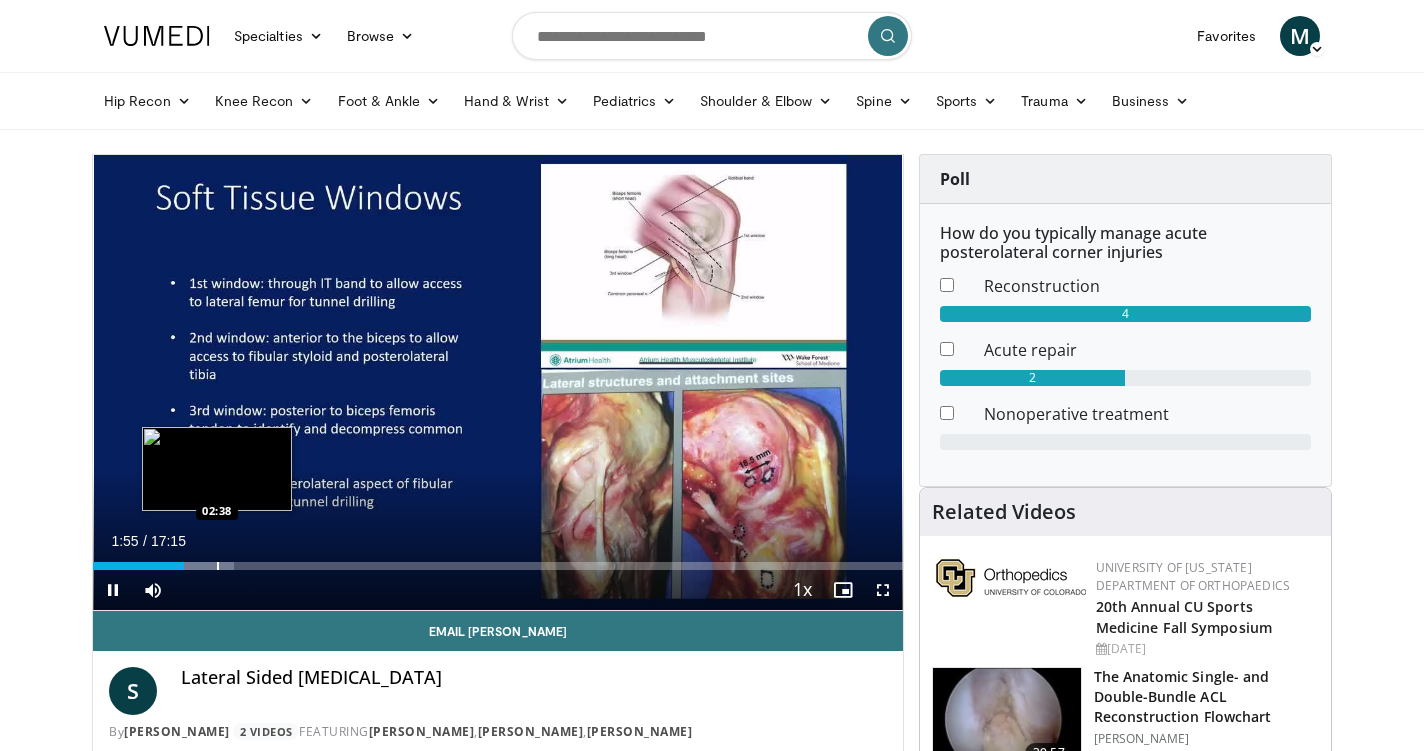 click at bounding box center (218, 566) 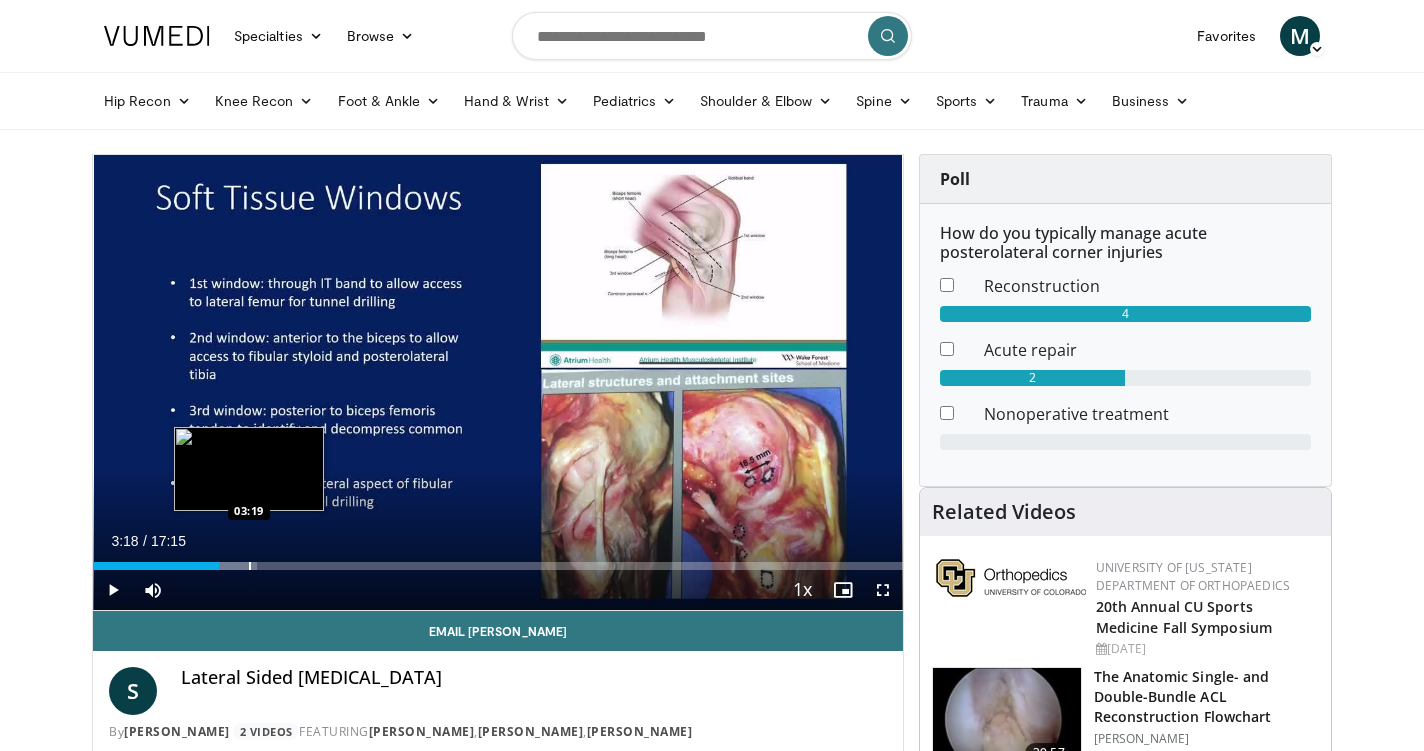 click at bounding box center (226, 566) 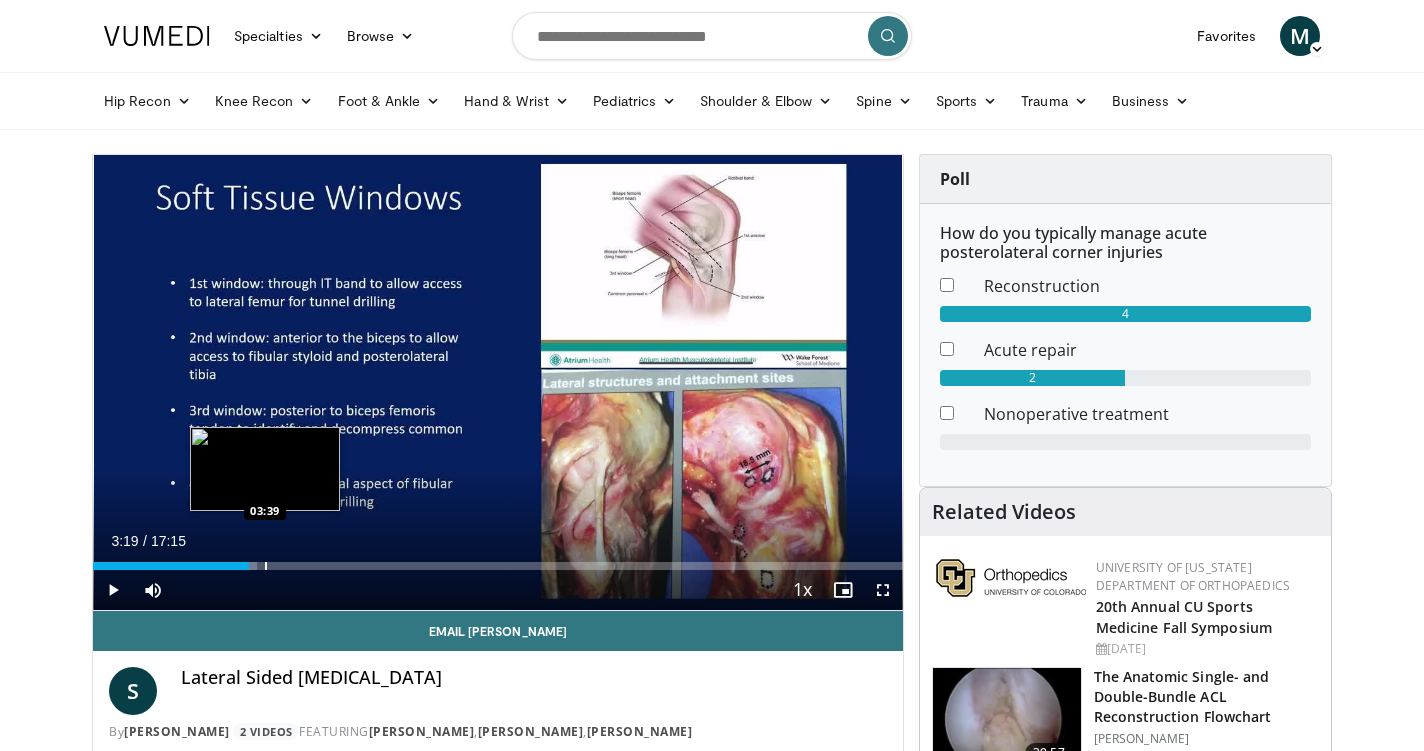click on "Loaded :  20.26% 03:19 03:39" at bounding box center [498, 566] 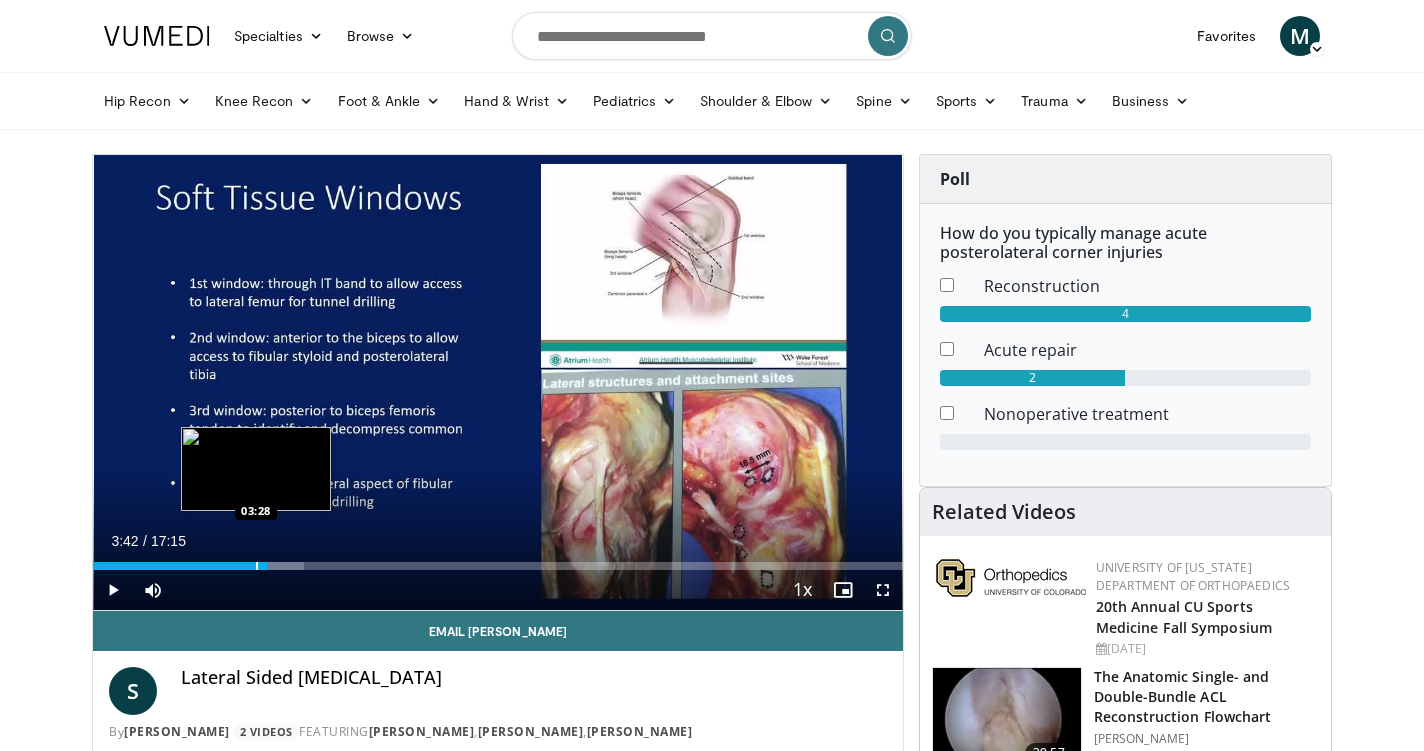 click at bounding box center (257, 566) 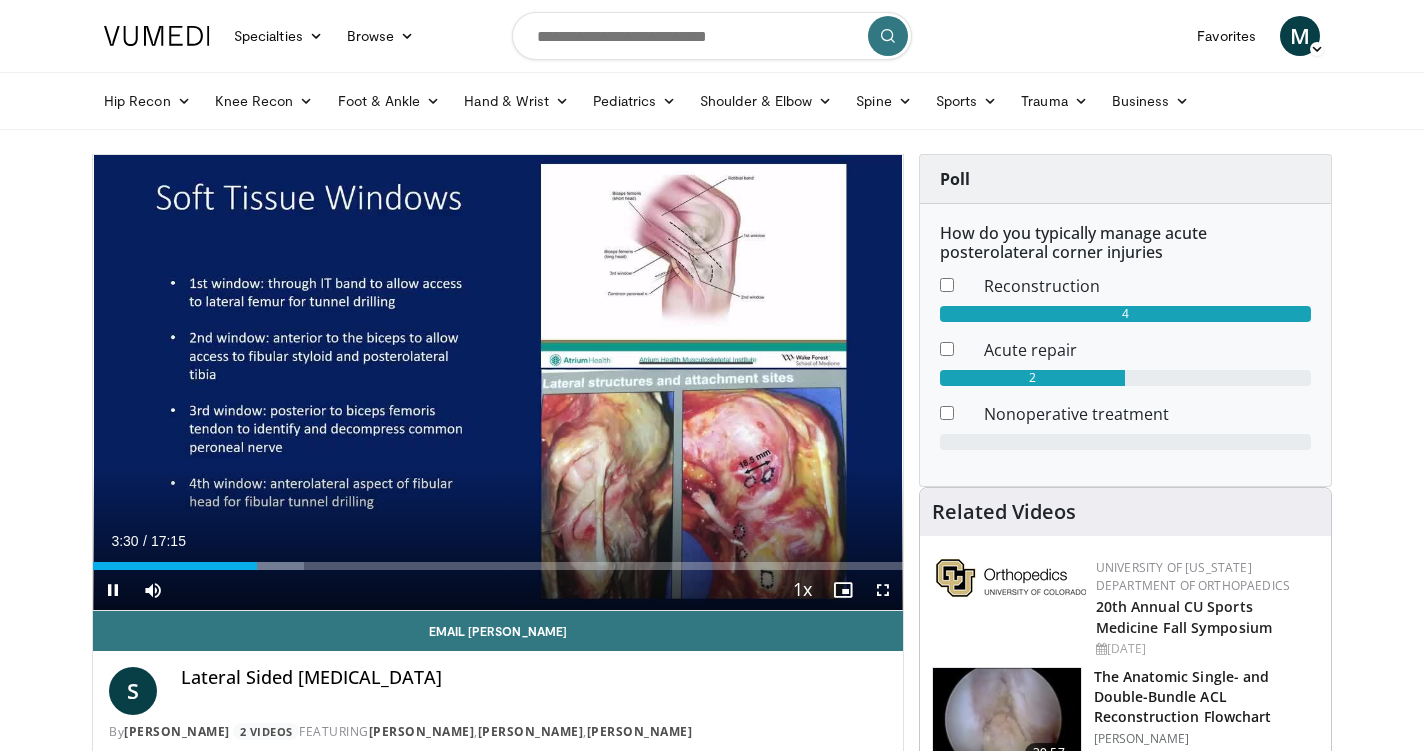 click on "Current Time  3:30 / Duration  17:15 Pause Skip Backward Skip Forward Mute 91% Loaded :  26.09% 03:30 04:02 Stream Type  LIVE Seek to live, currently behind live LIVE   1x Playback Rate 0.5x 0.75x 1x , selected 1.25x 1.5x 1.75x 2x Chapters Chapters Descriptions descriptions off , selected Captions captions settings , opens captions settings dialog captions off , selected Audio Track en (Main) , selected Fullscreen Enable picture-in-picture mode" at bounding box center (498, 590) 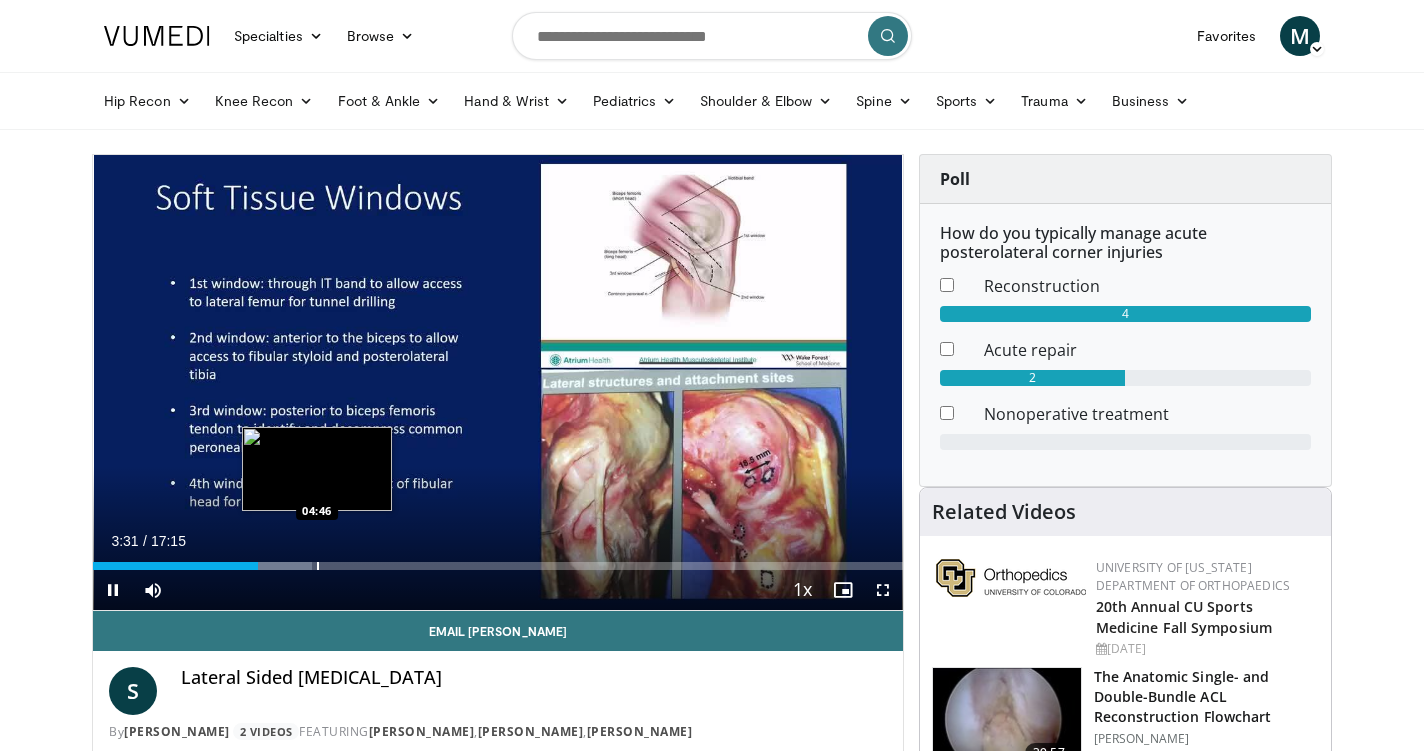 click at bounding box center [318, 566] 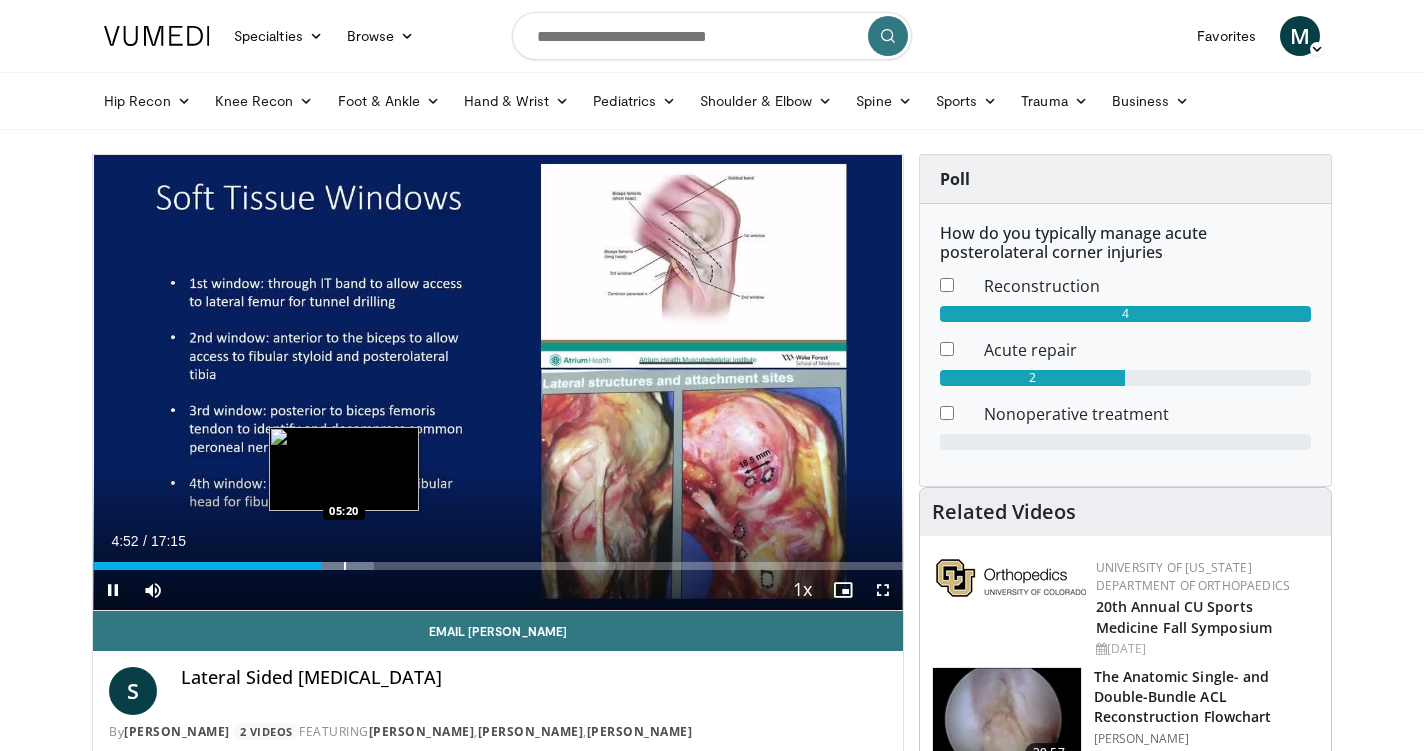 click at bounding box center (343, 566) 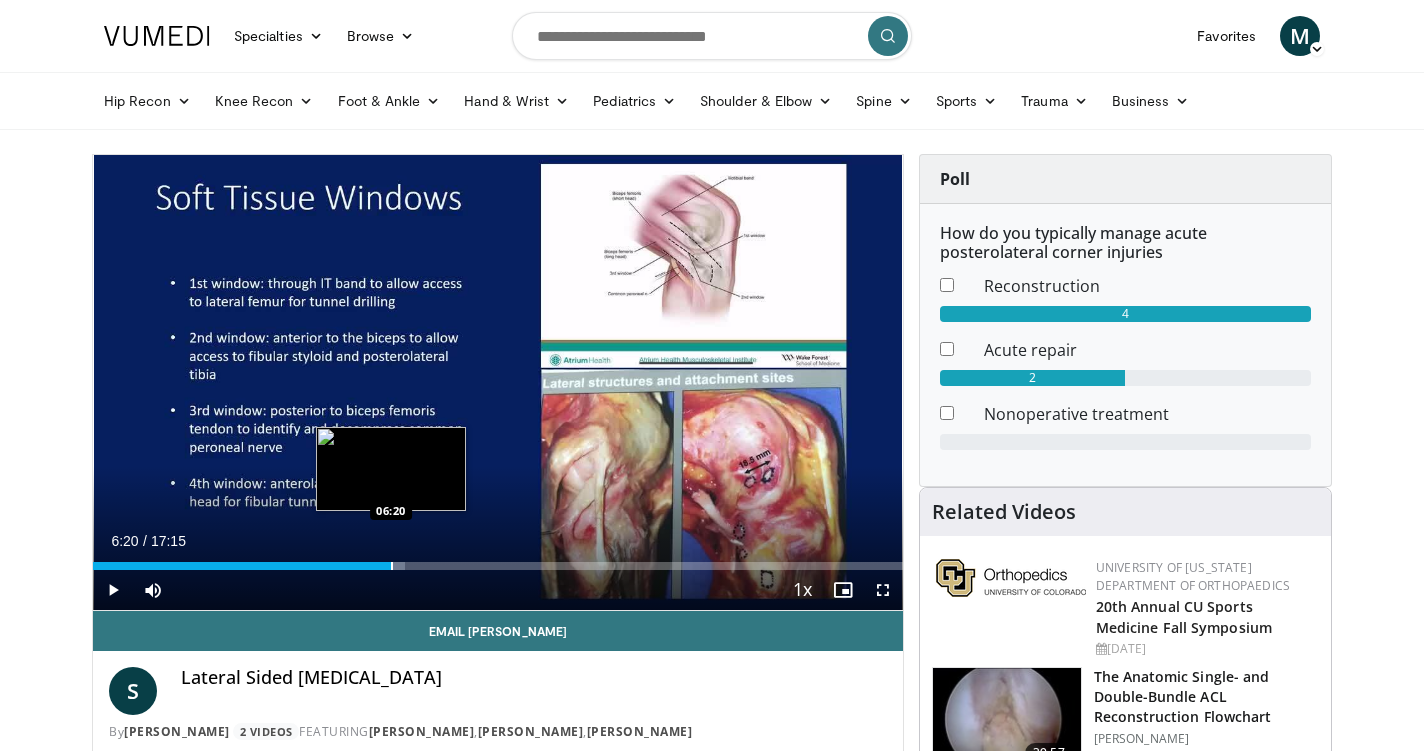 click on "Loaded :  38.59% 06:20 06:20" at bounding box center (498, 560) 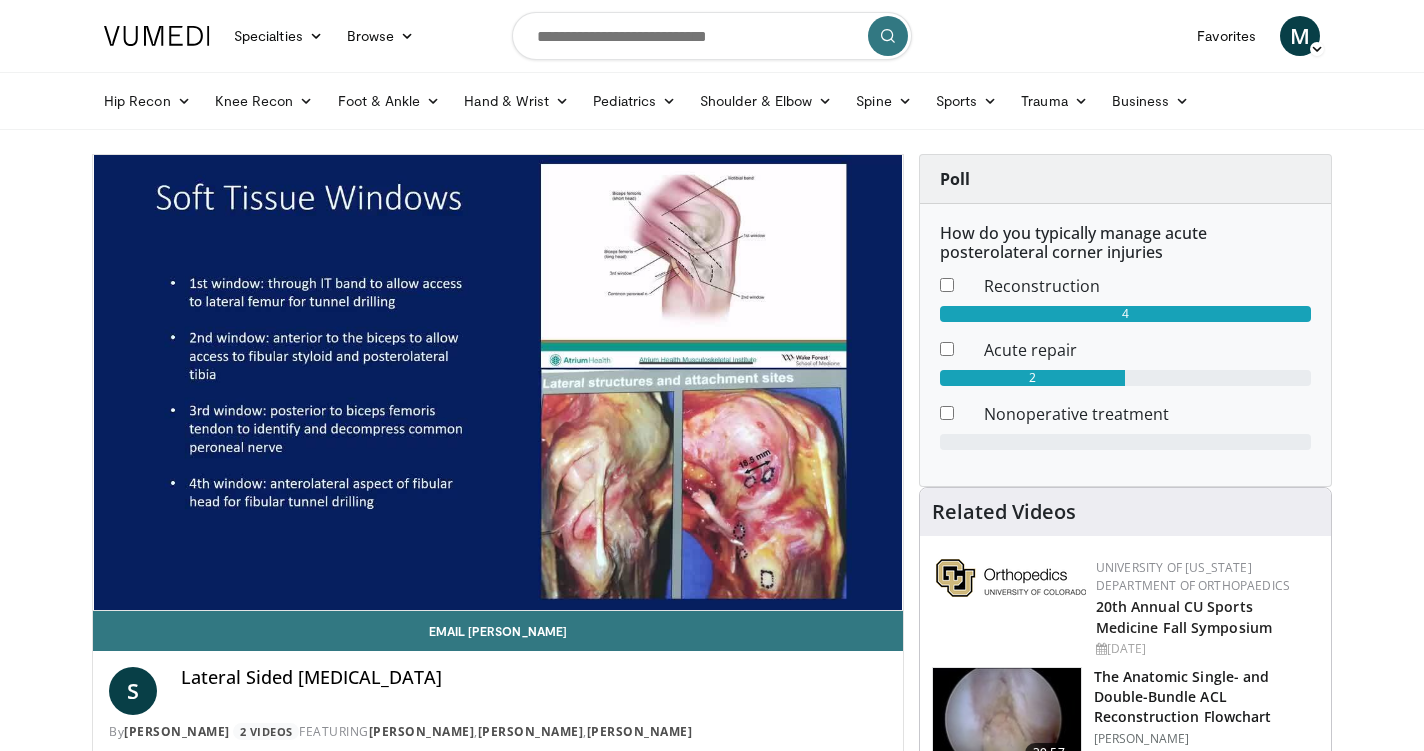 click at bounding box center [712, 36] 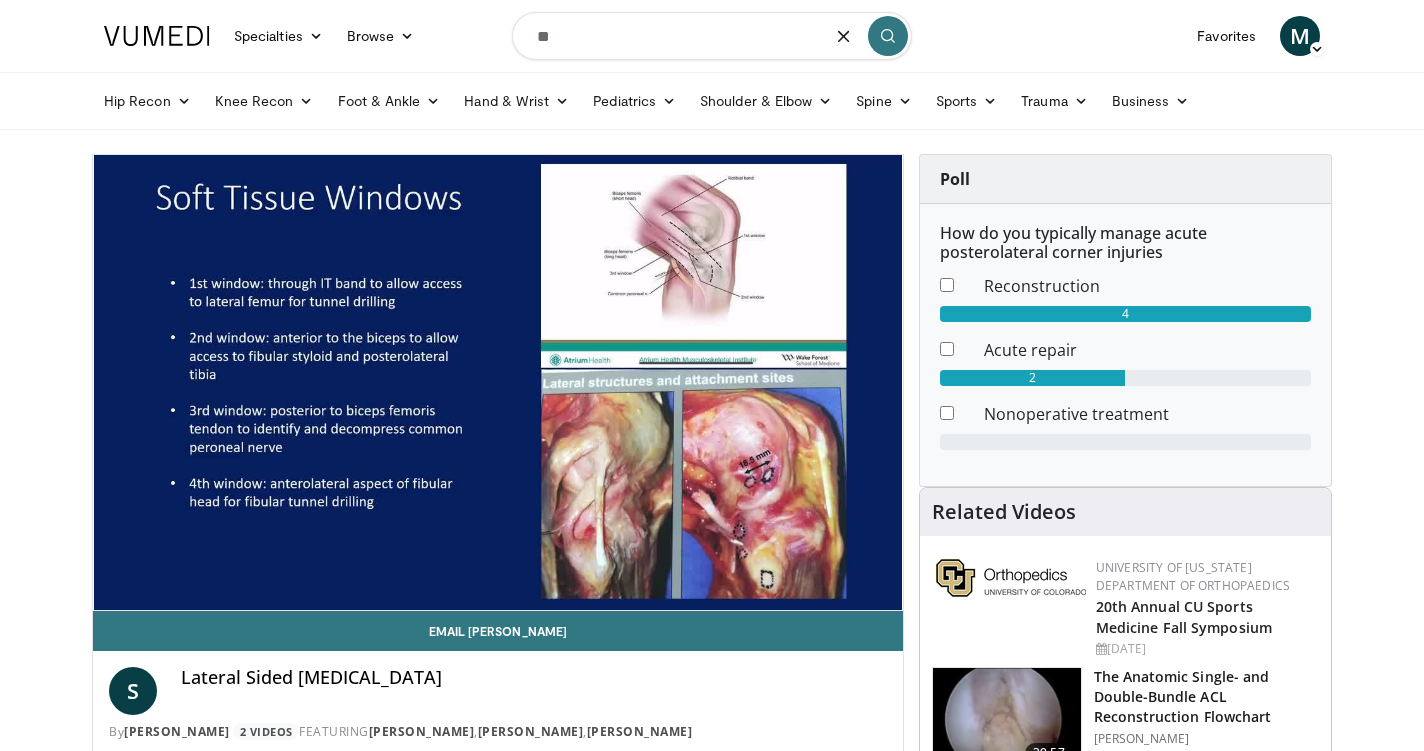 type on "*" 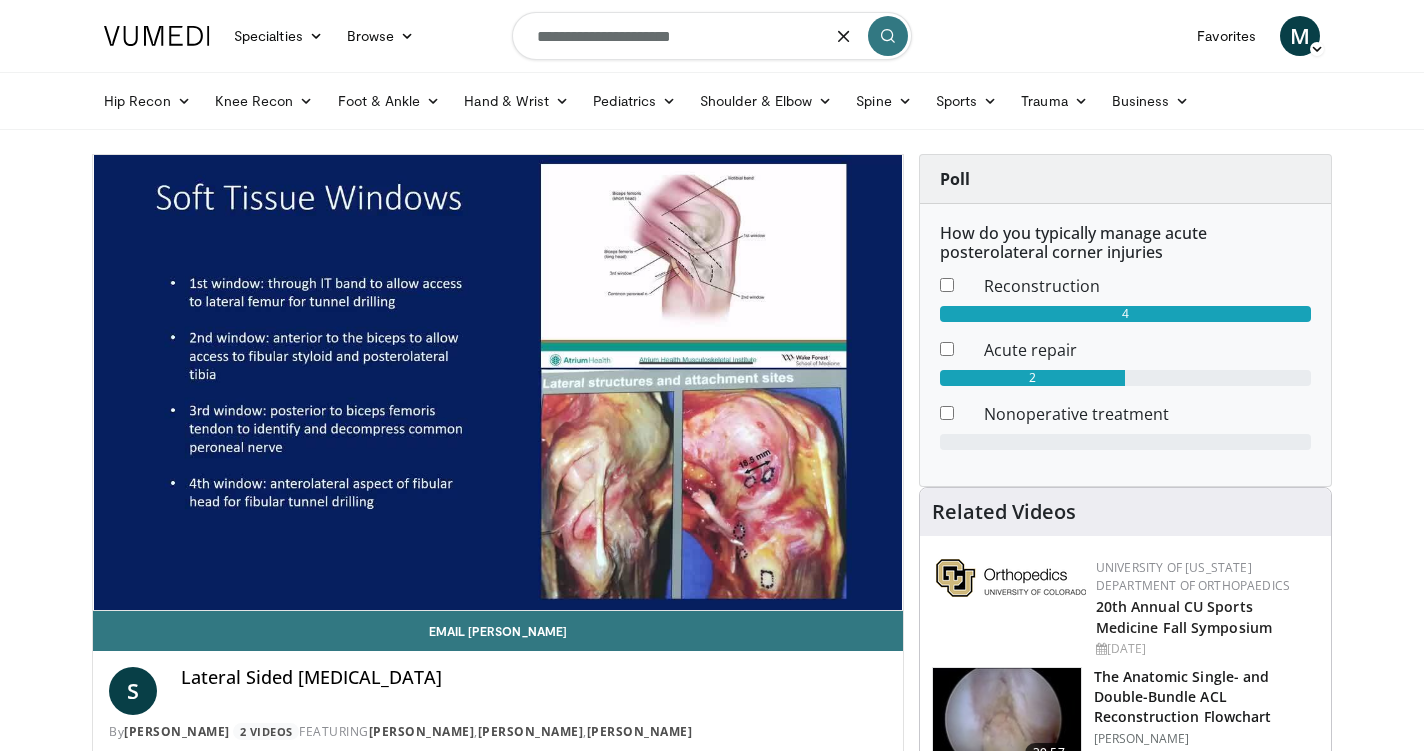 type on "**********" 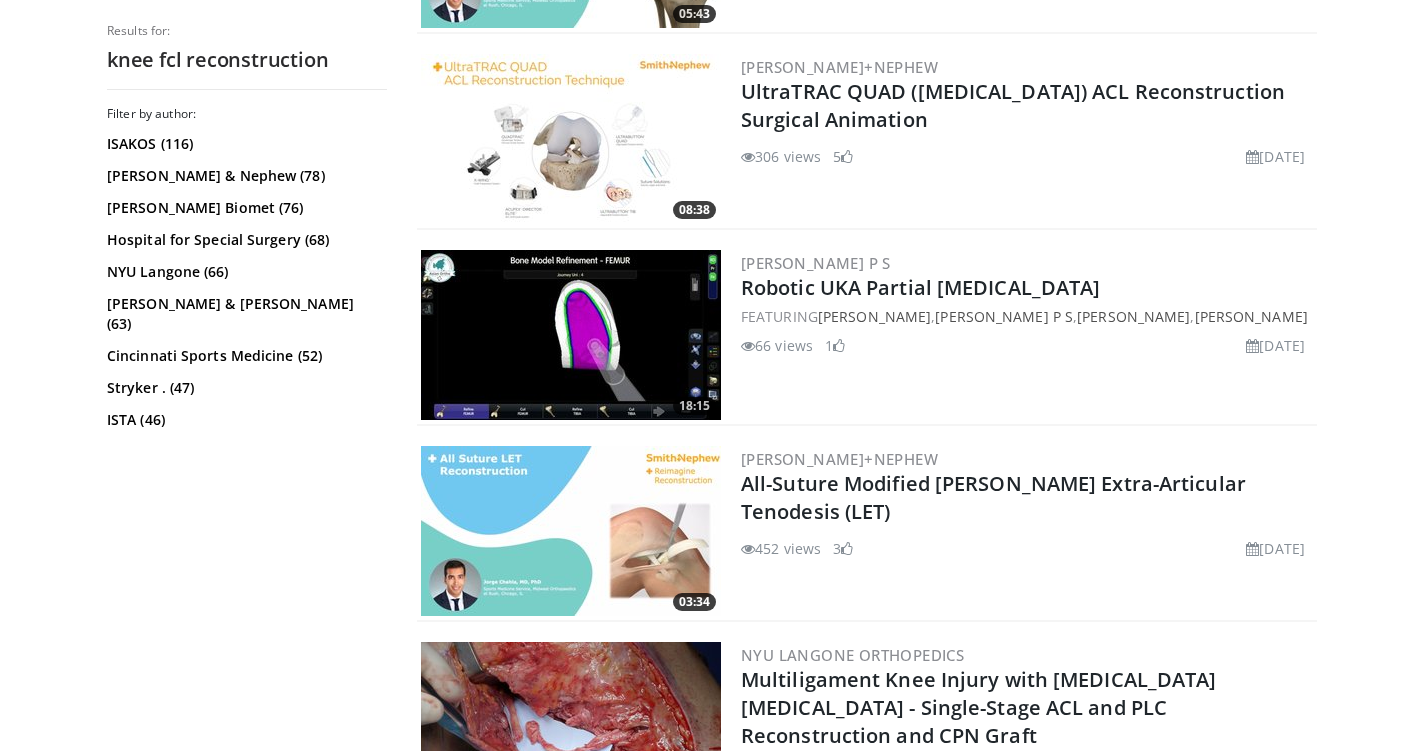 scroll, scrollTop: 2130, scrollLeft: 0, axis: vertical 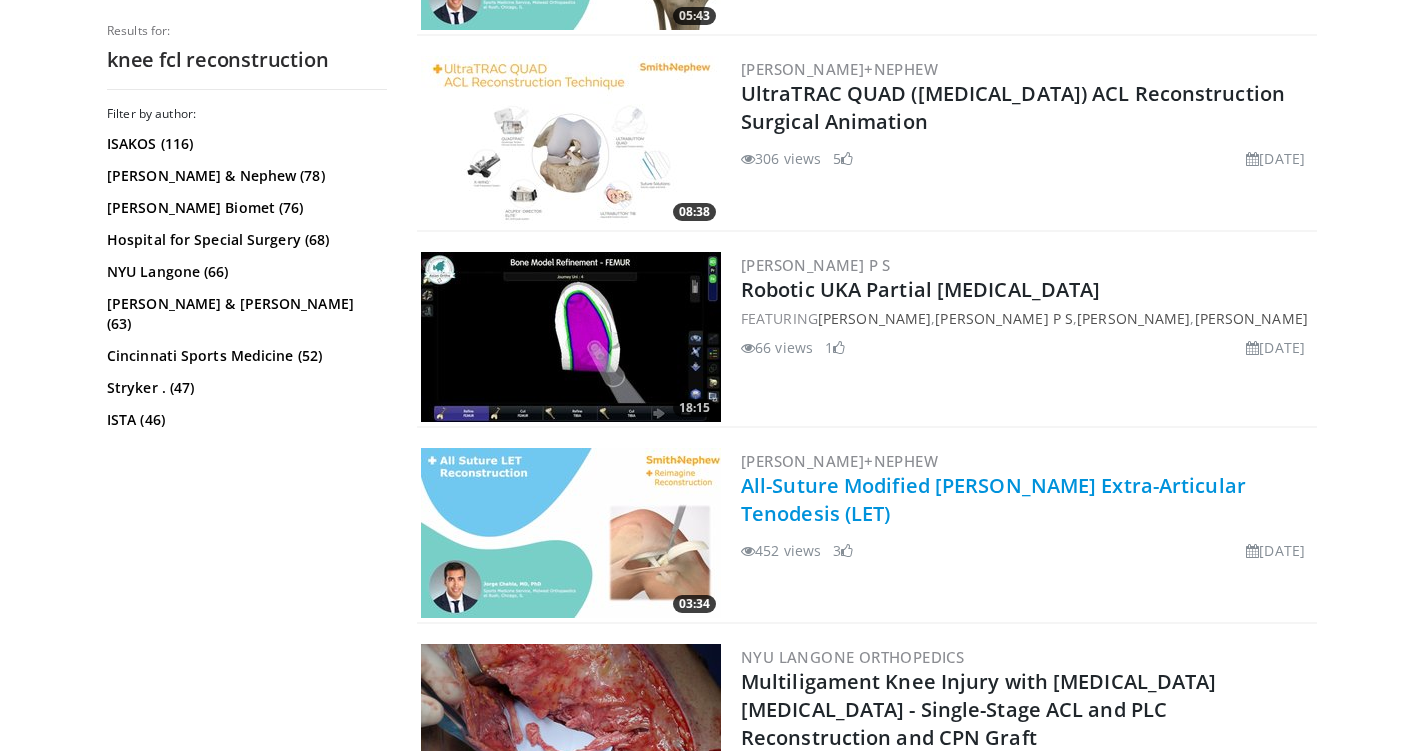 click on "All-Suture Modified Lemaire Extra-Articular Tenodesis (LET)" at bounding box center (993, 499) 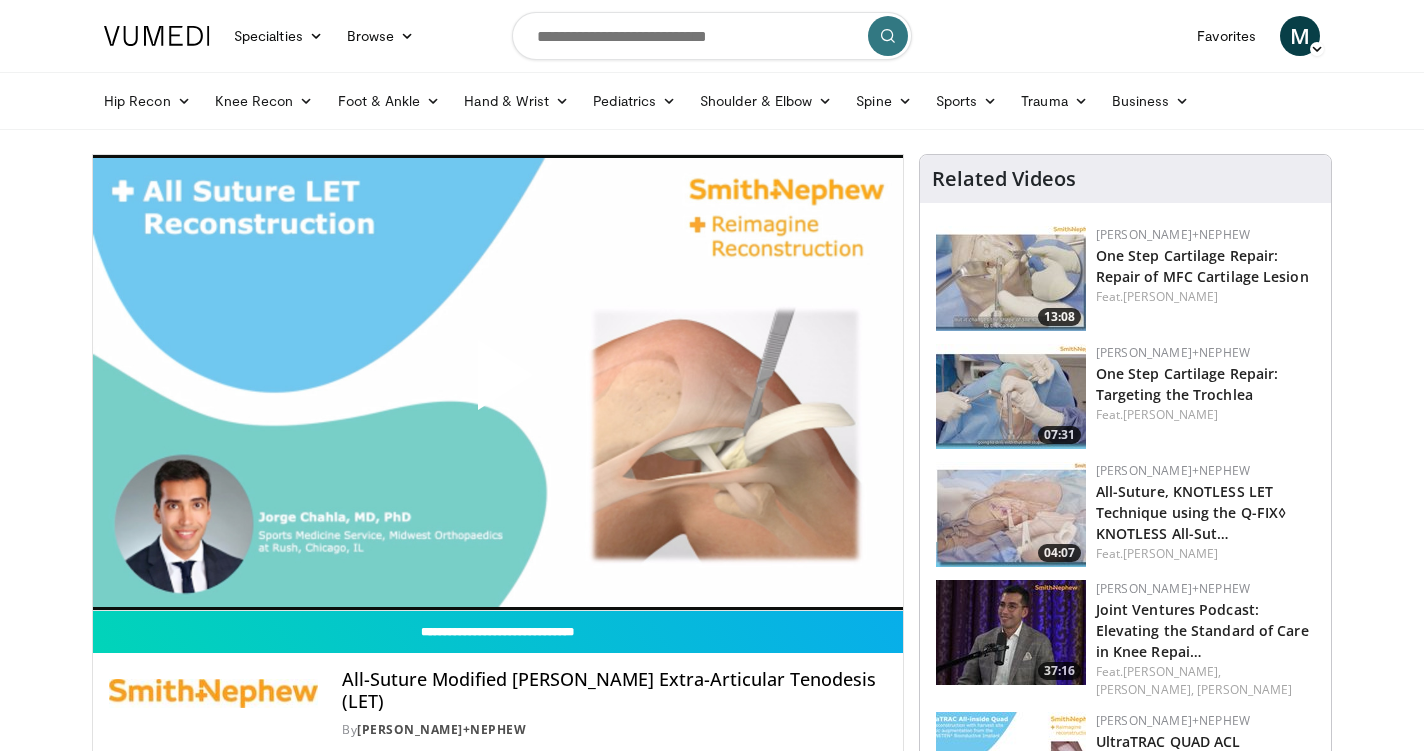 scroll, scrollTop: 0, scrollLeft: 0, axis: both 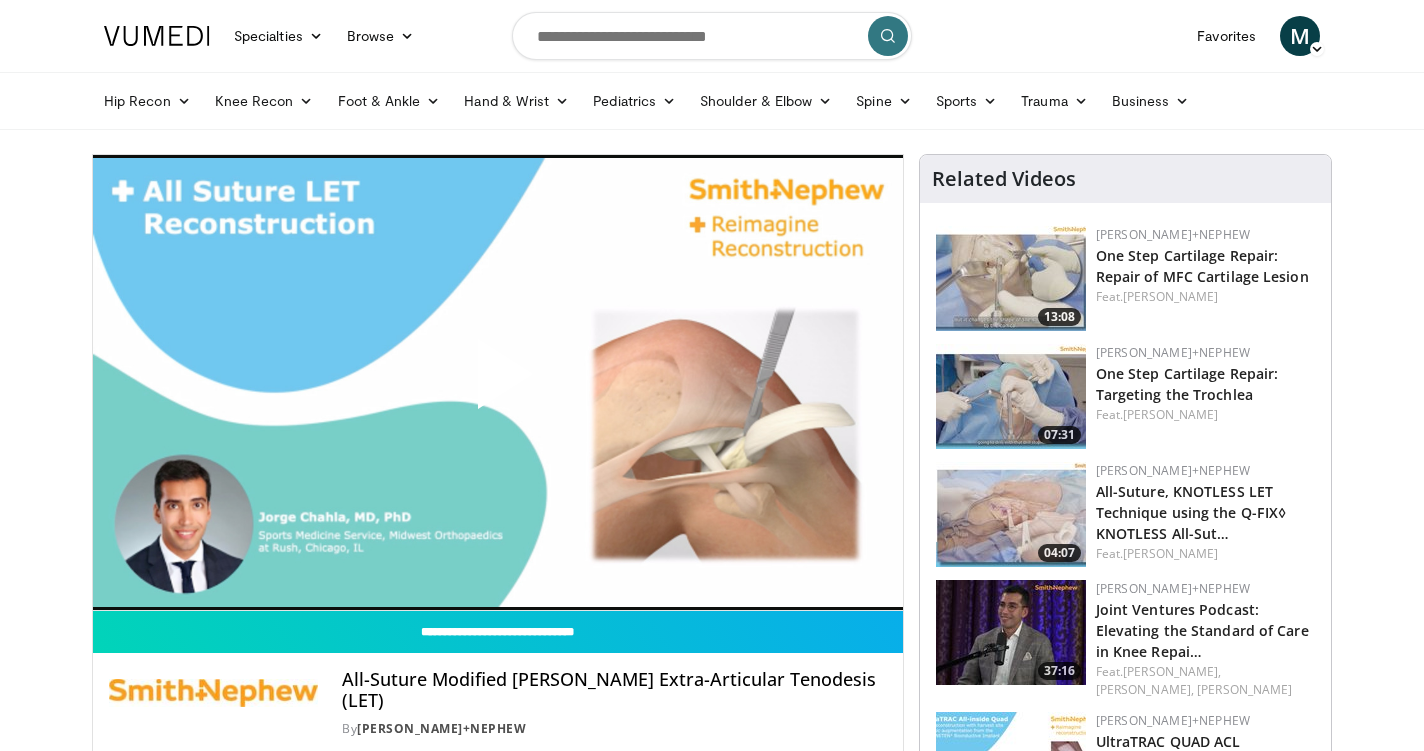 click at bounding box center (498, 382) 